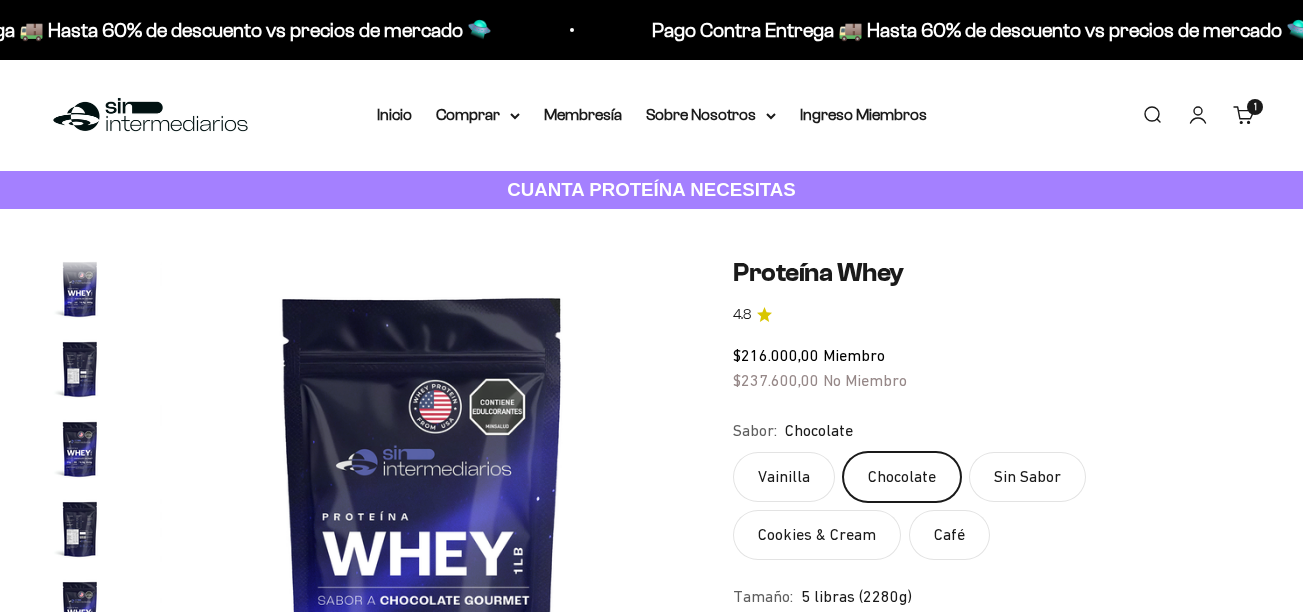 scroll, scrollTop: 0, scrollLeft: 0, axis: both 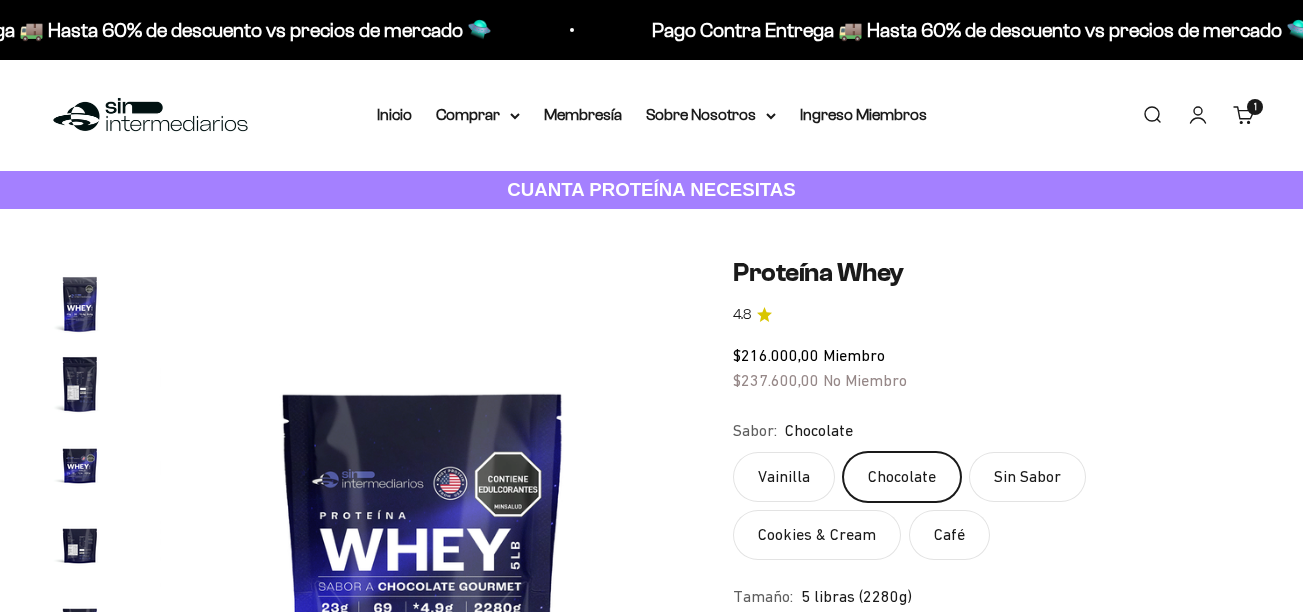 click on "Iniciar sesión" at bounding box center [1198, 115] 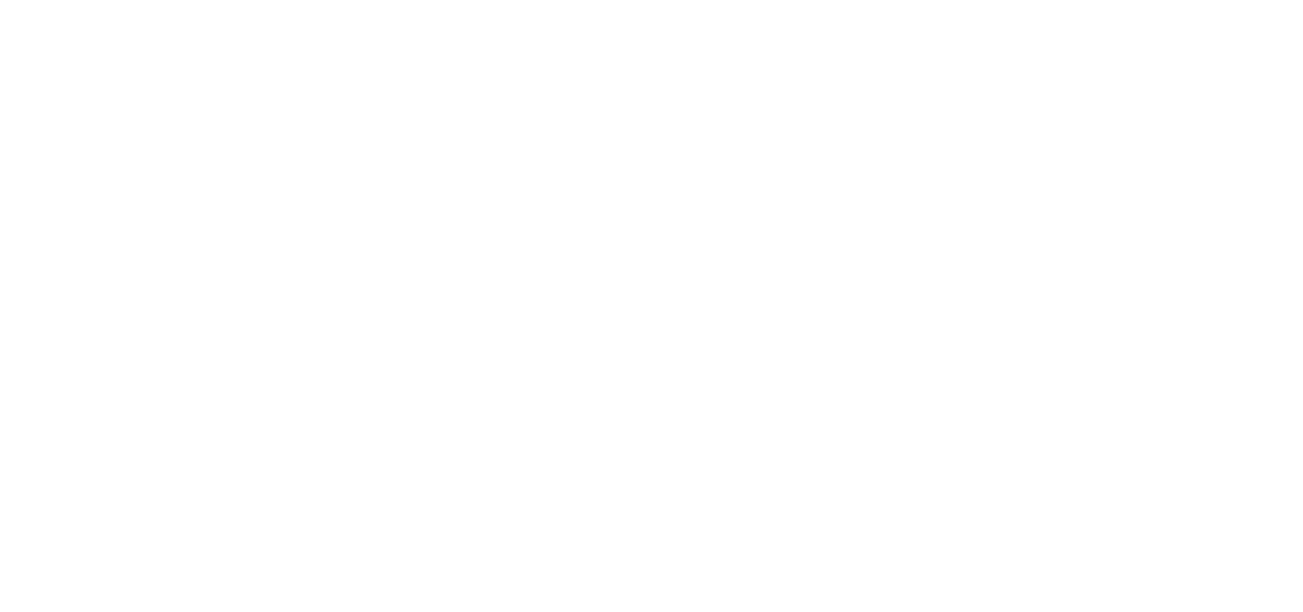 scroll, scrollTop: 0, scrollLeft: 0, axis: both 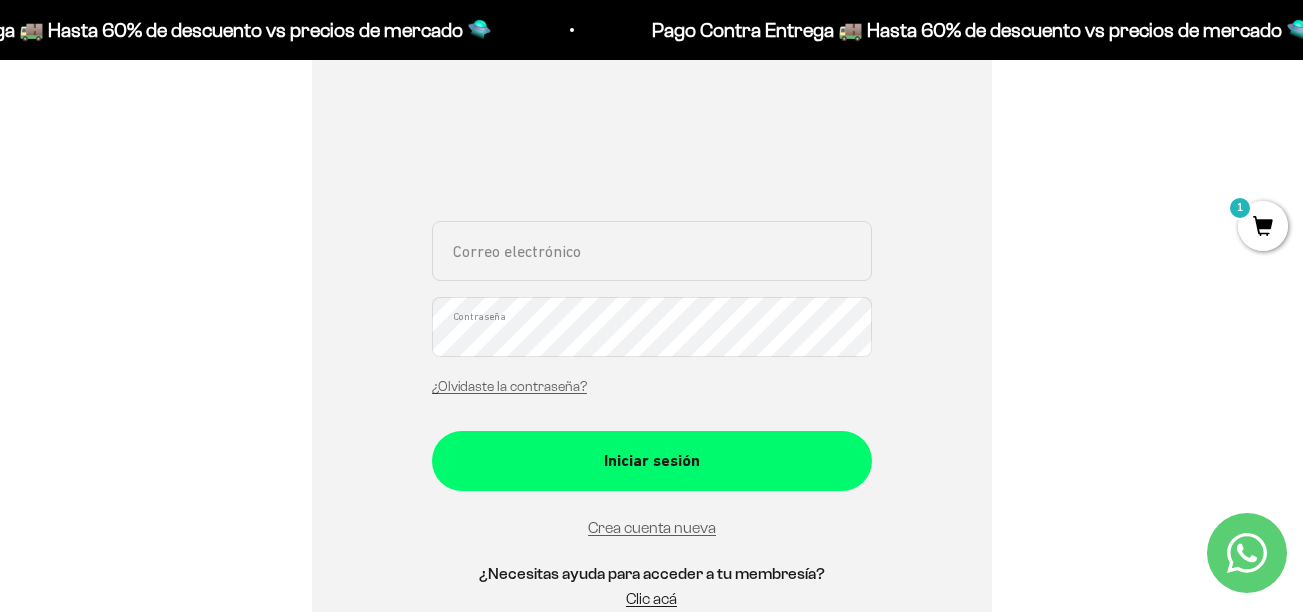 click on "Correo electrónico" at bounding box center [652, 251] 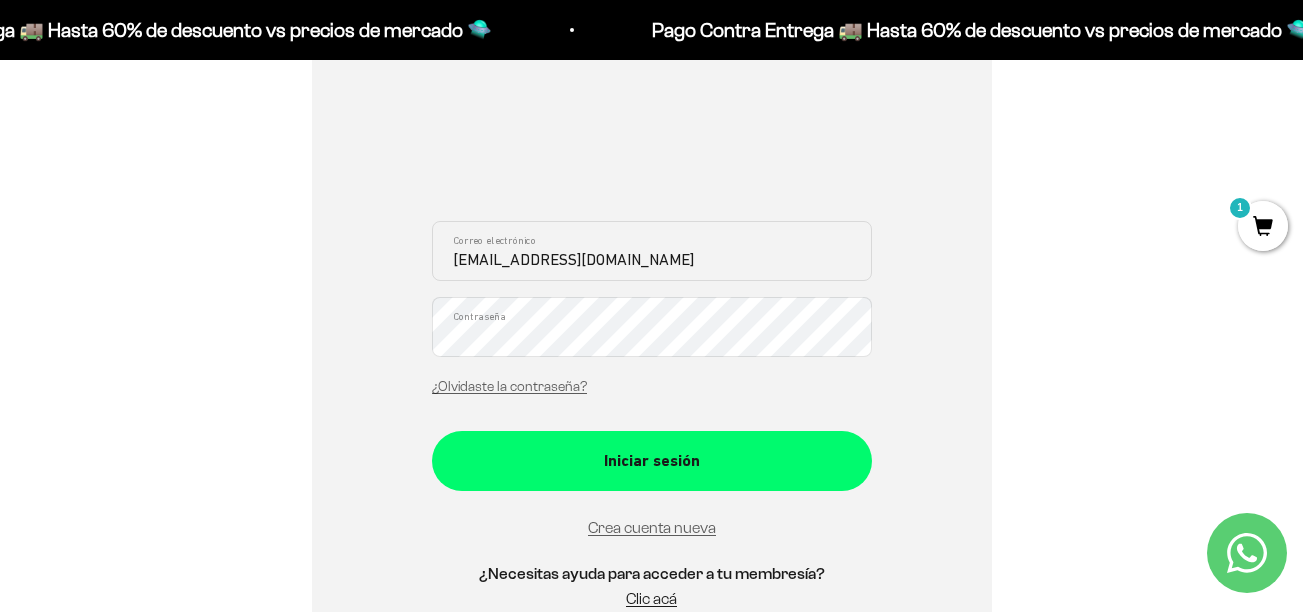 type on "laurabr138@gmail.com" 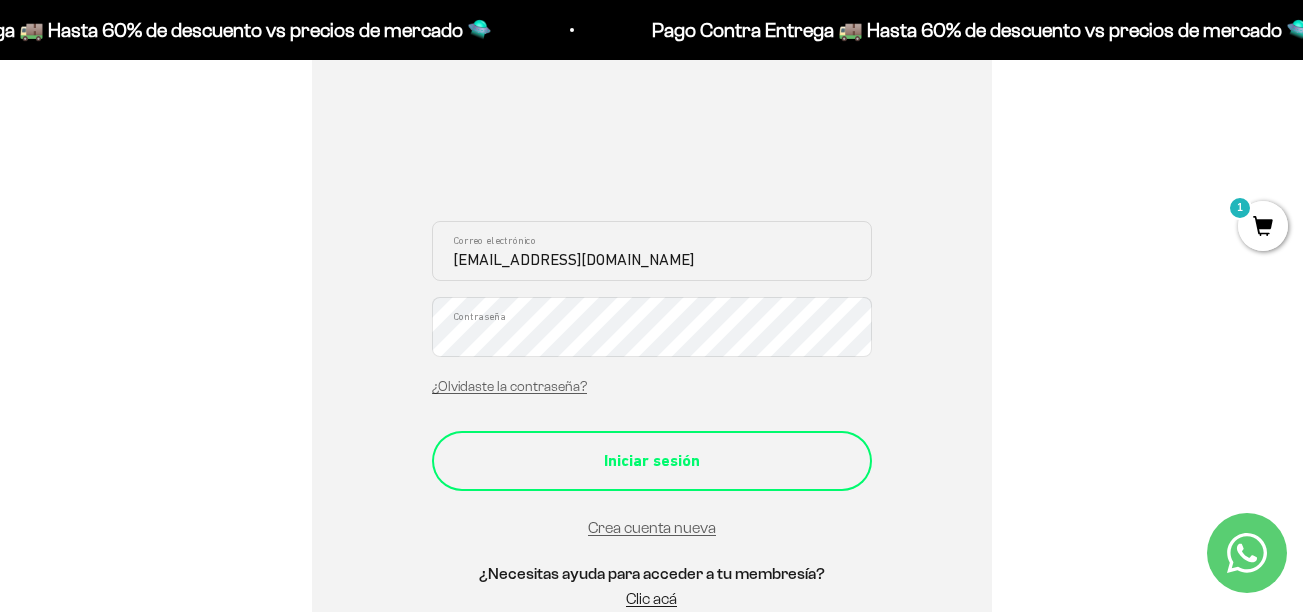 click on "Iniciar sesión" at bounding box center (652, 461) 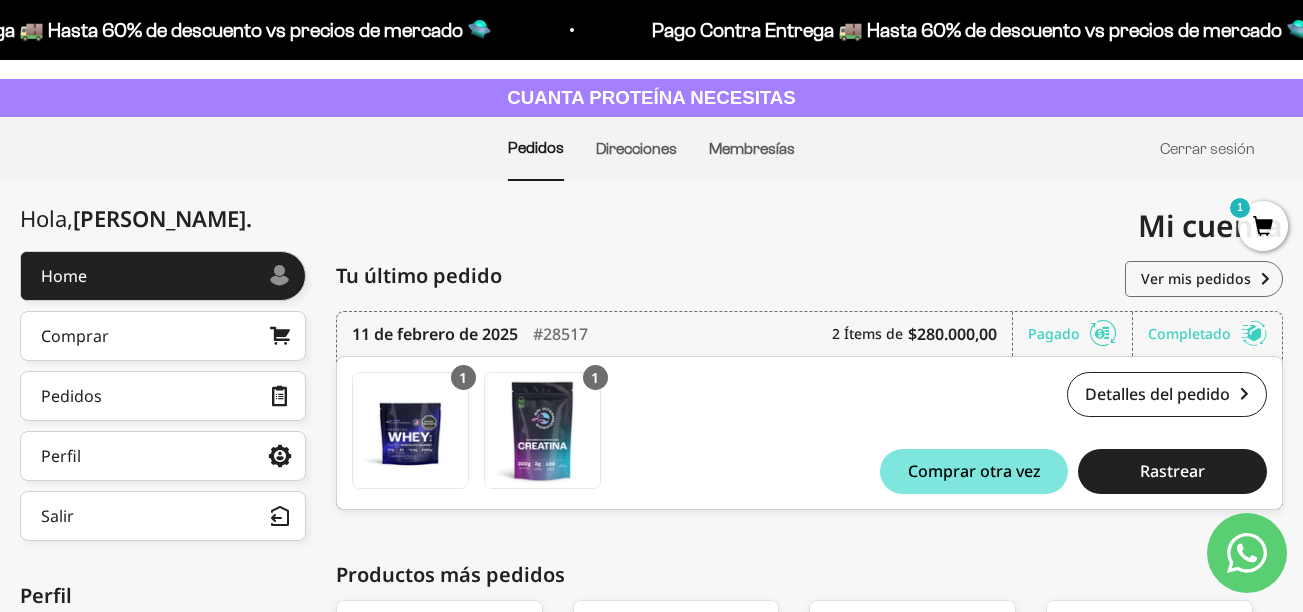 scroll, scrollTop: 0, scrollLeft: 0, axis: both 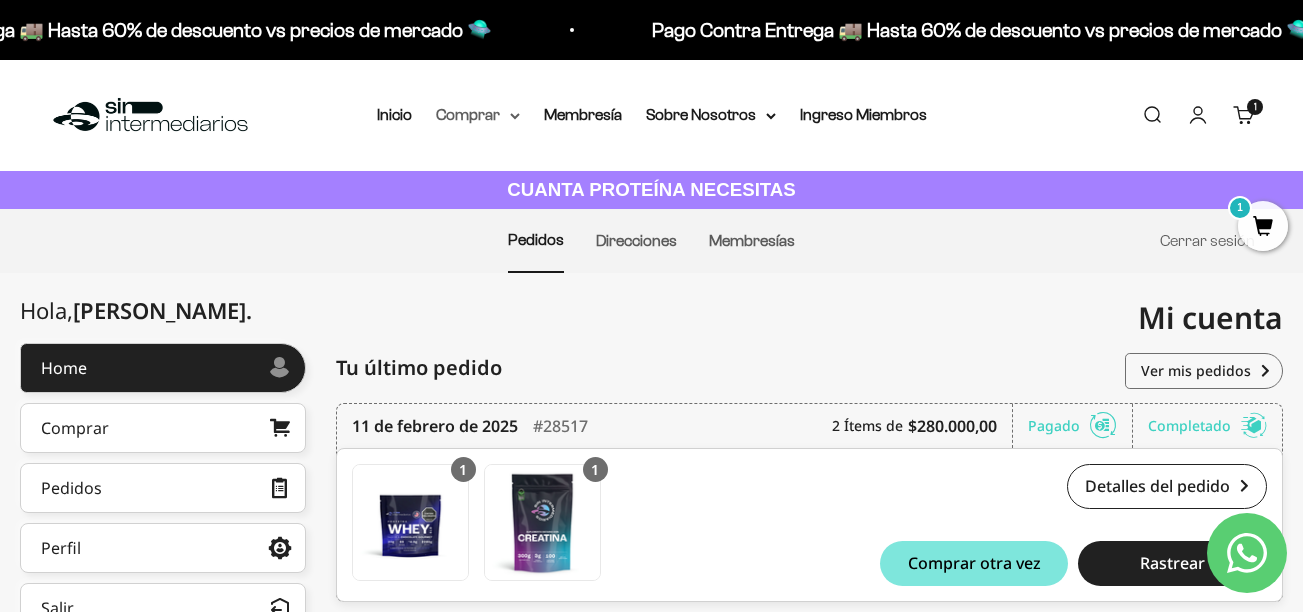 click on "Comprar" at bounding box center (478, 115) 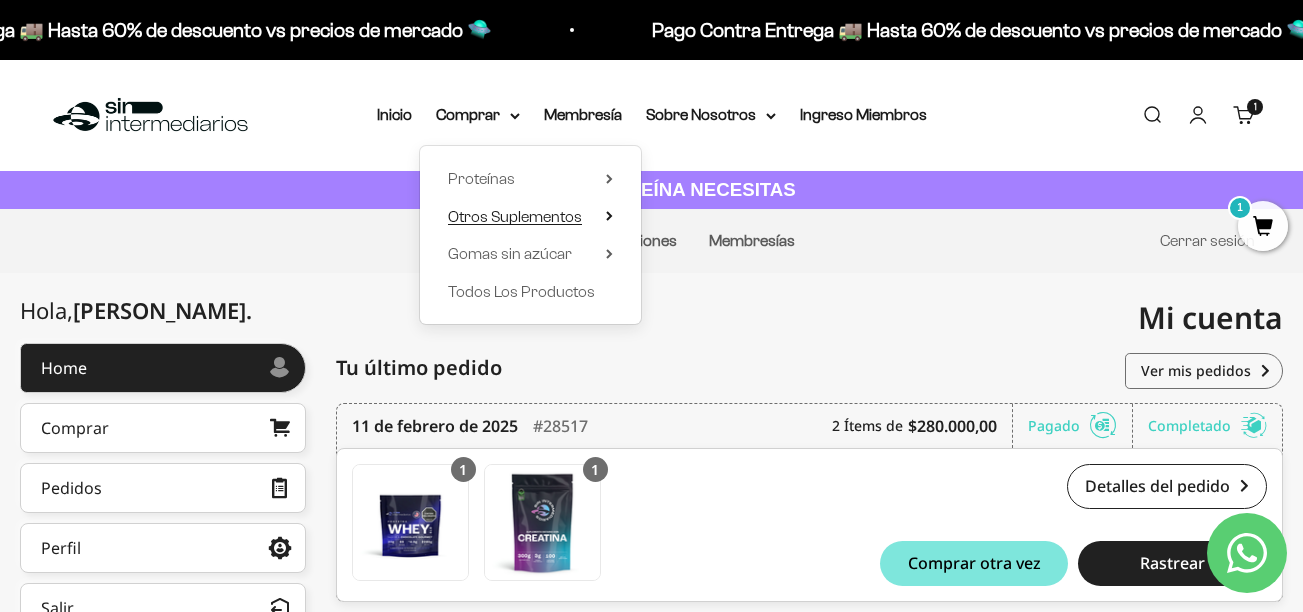 click on "Otros Suplementos" at bounding box center [515, 216] 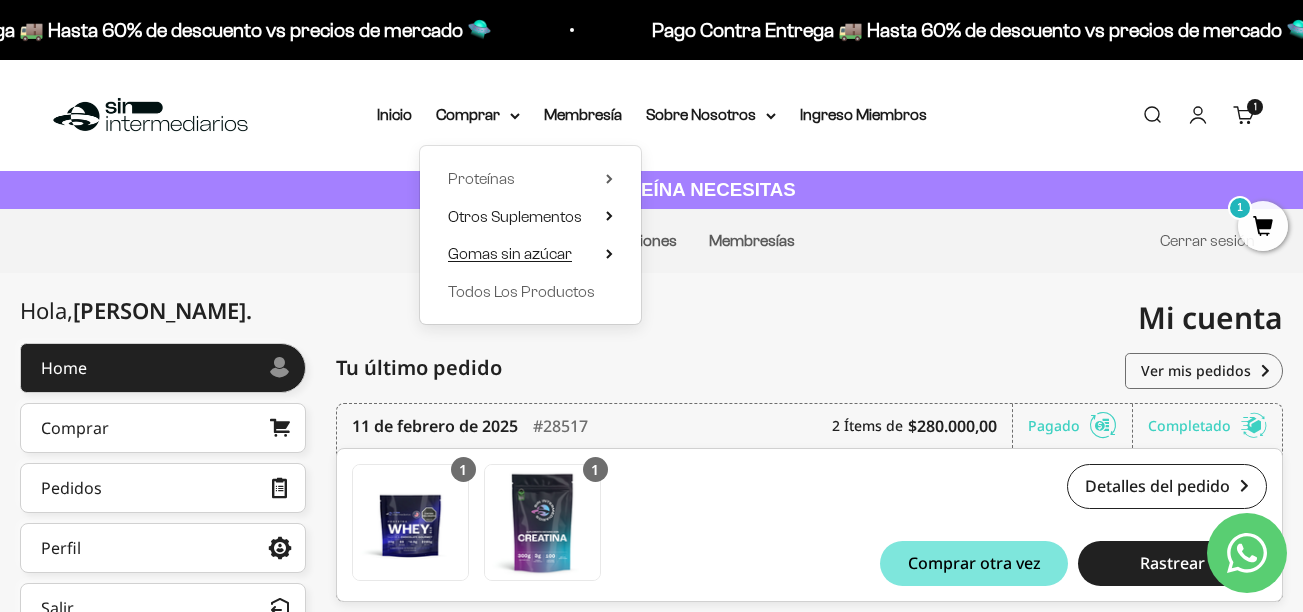 click on "Gomas sin azúcar" at bounding box center (510, 253) 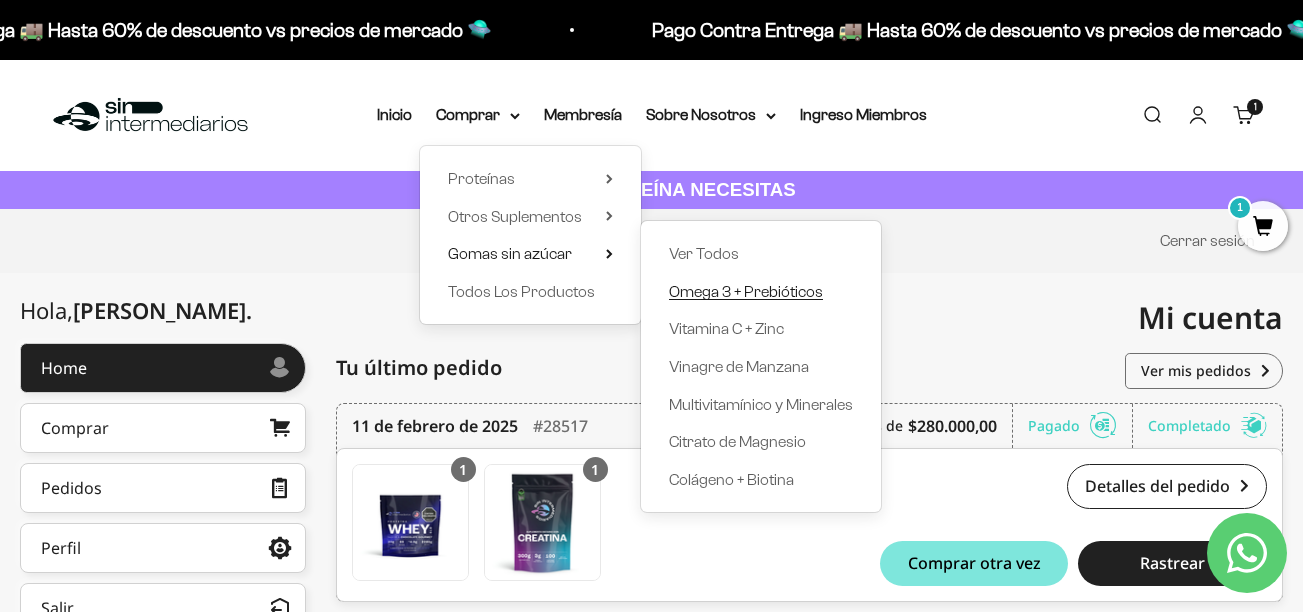 click on "Omega 3 + Prebióticos" at bounding box center [746, 292] 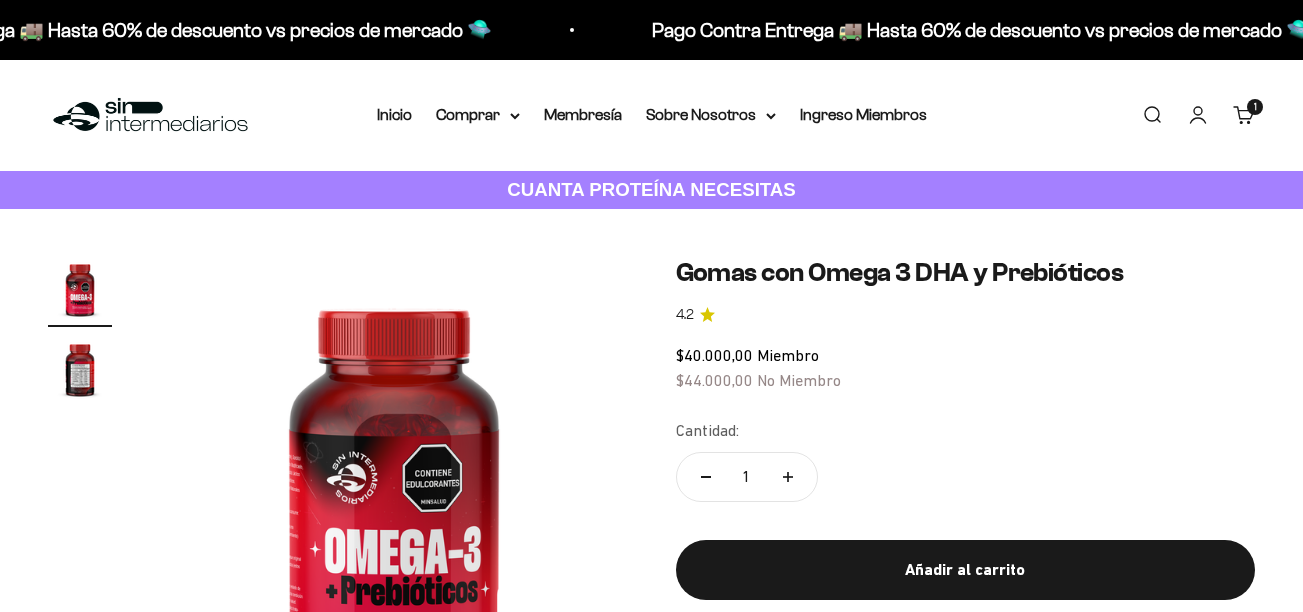 scroll, scrollTop: 0, scrollLeft: 0, axis: both 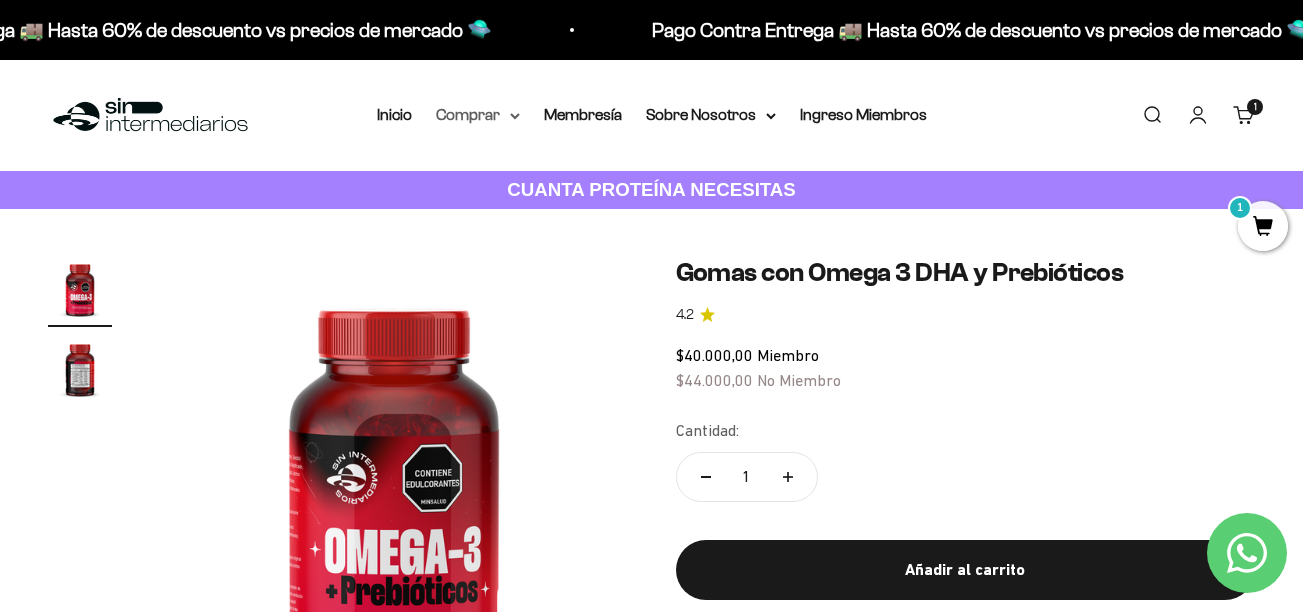 click on "Comprar" at bounding box center [478, 115] 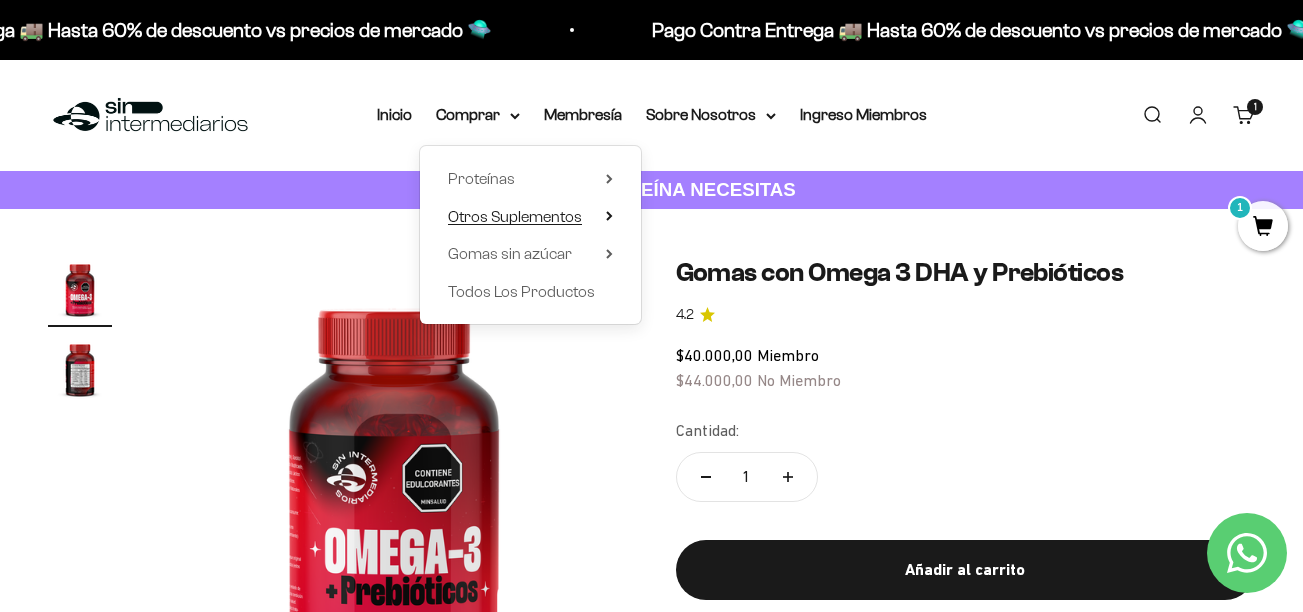 click on "Otros Suplementos" at bounding box center (515, 216) 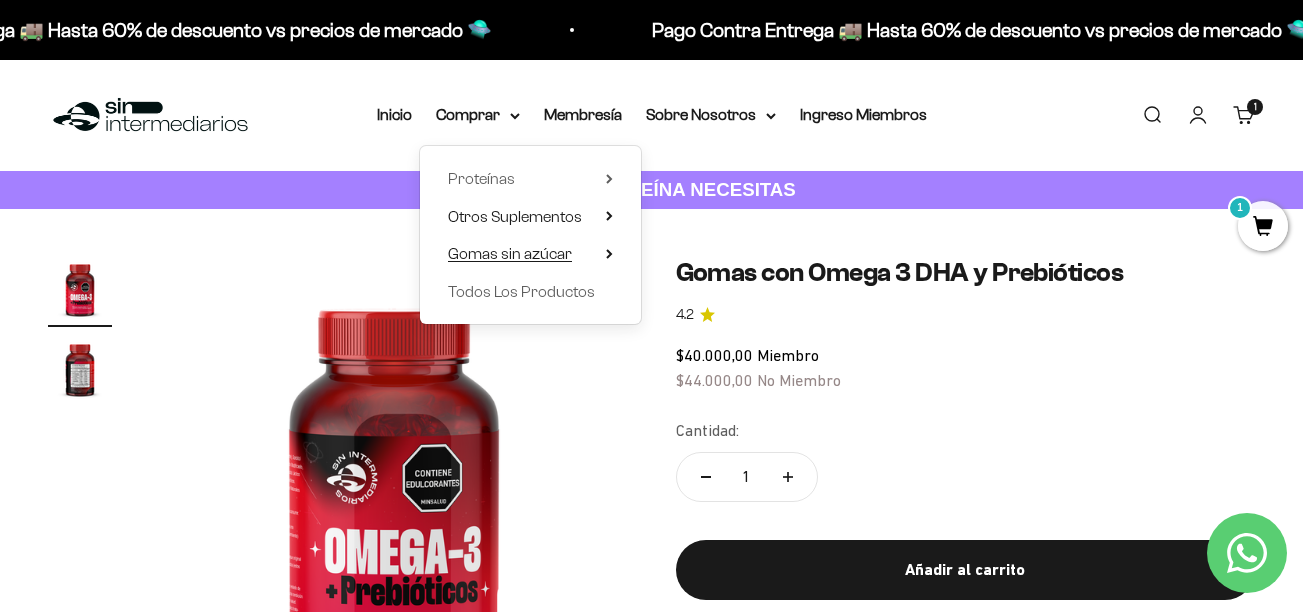 click on "Gomas sin azúcar" at bounding box center (510, 253) 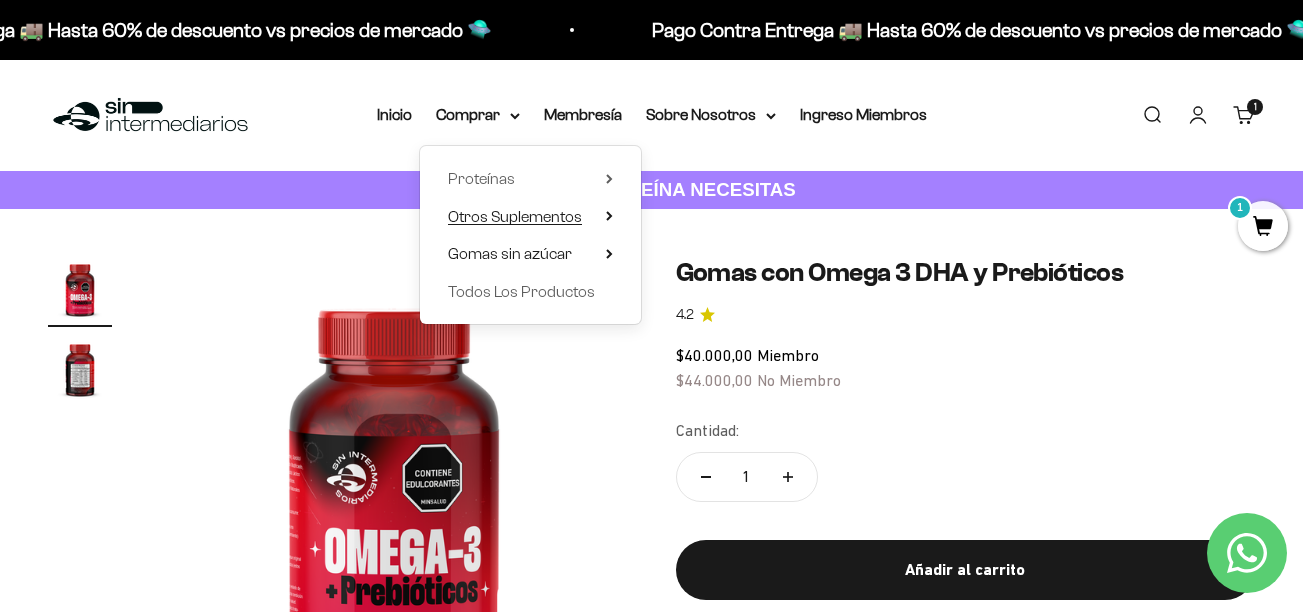 click on "Otros Suplementos" at bounding box center (515, 216) 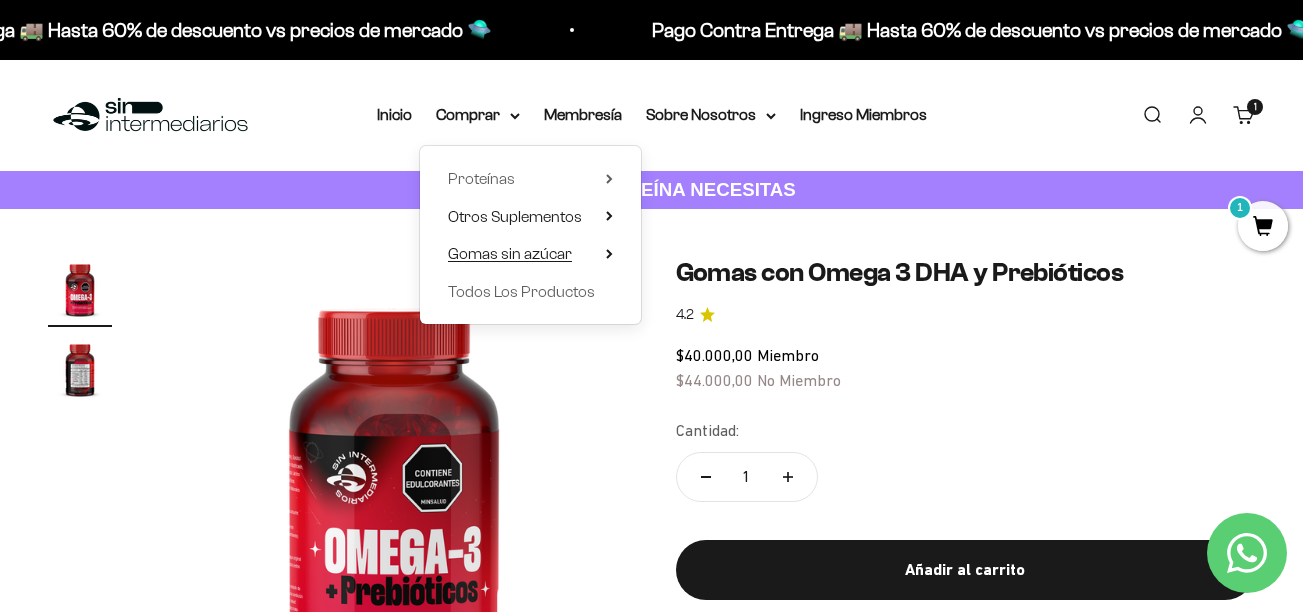 click on "Gomas sin azúcar" at bounding box center [510, 253] 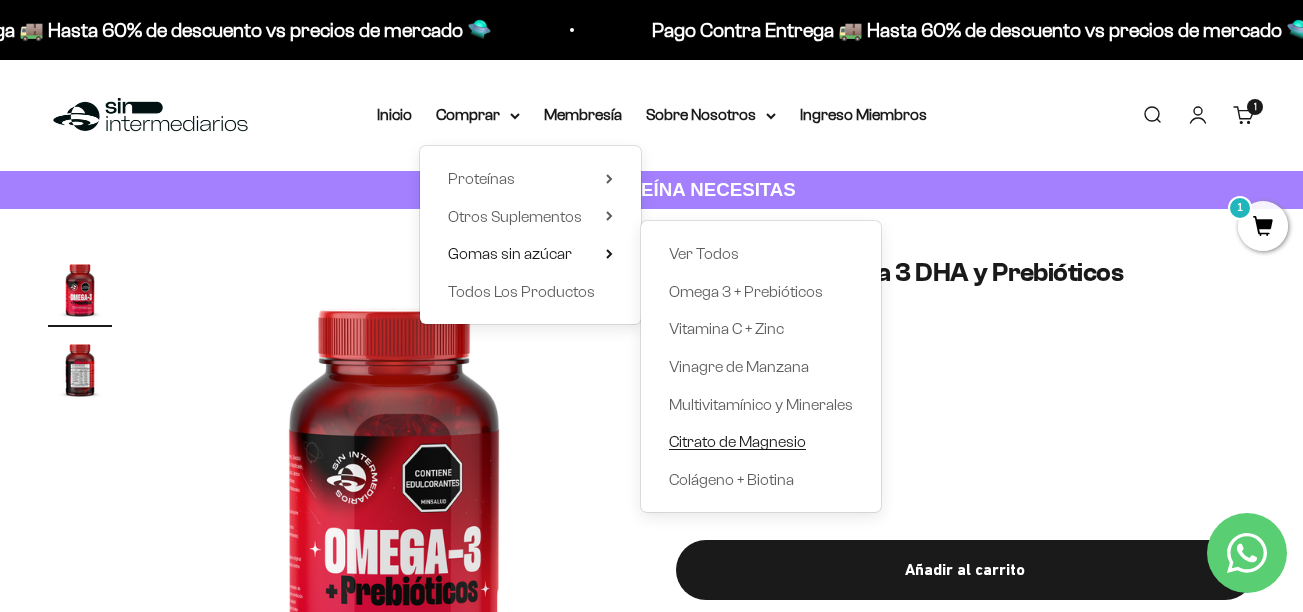 click on "Citrato de Magnesio" at bounding box center [737, 441] 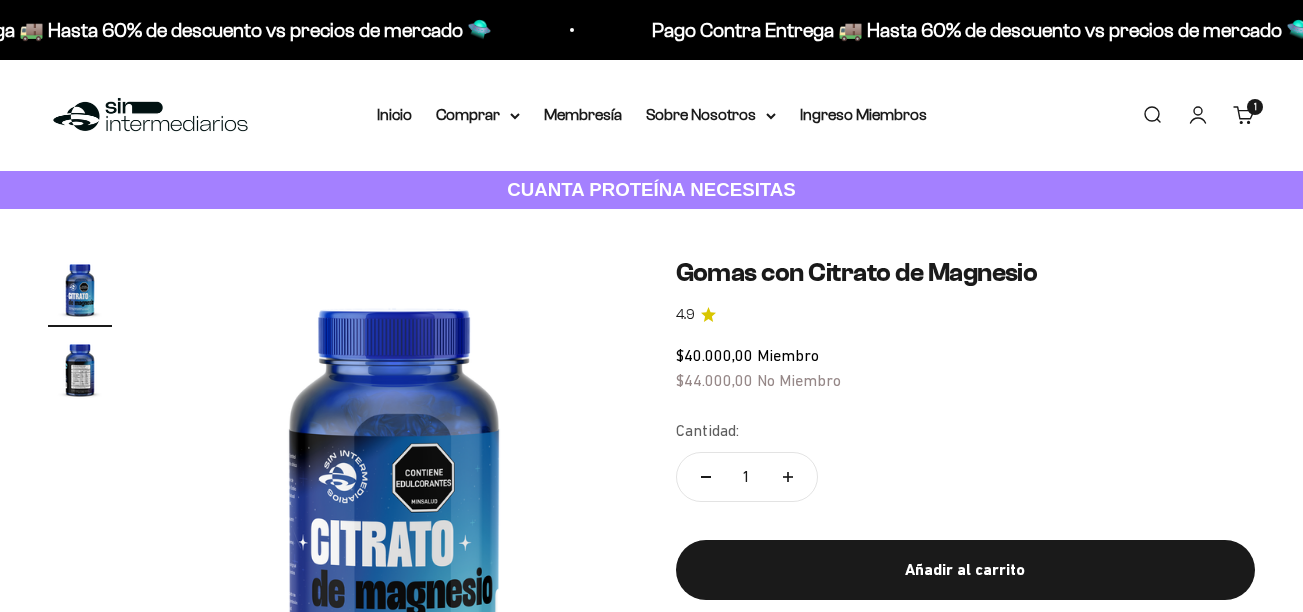 scroll, scrollTop: 0, scrollLeft: 0, axis: both 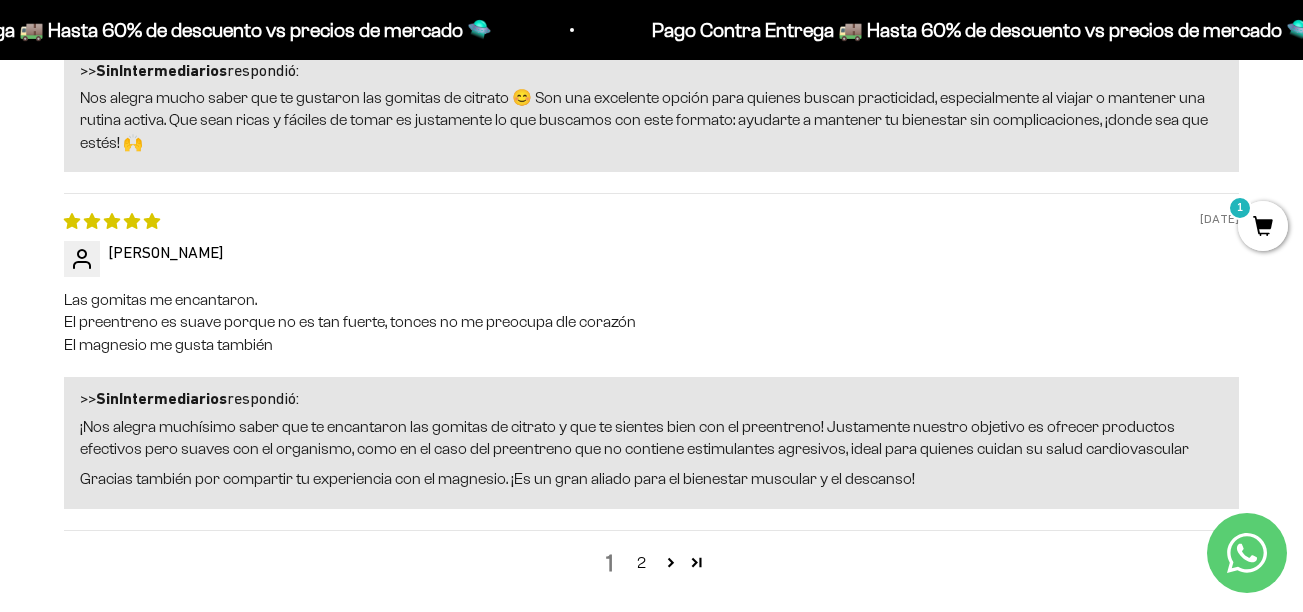 click on "2" at bounding box center [642, 563] 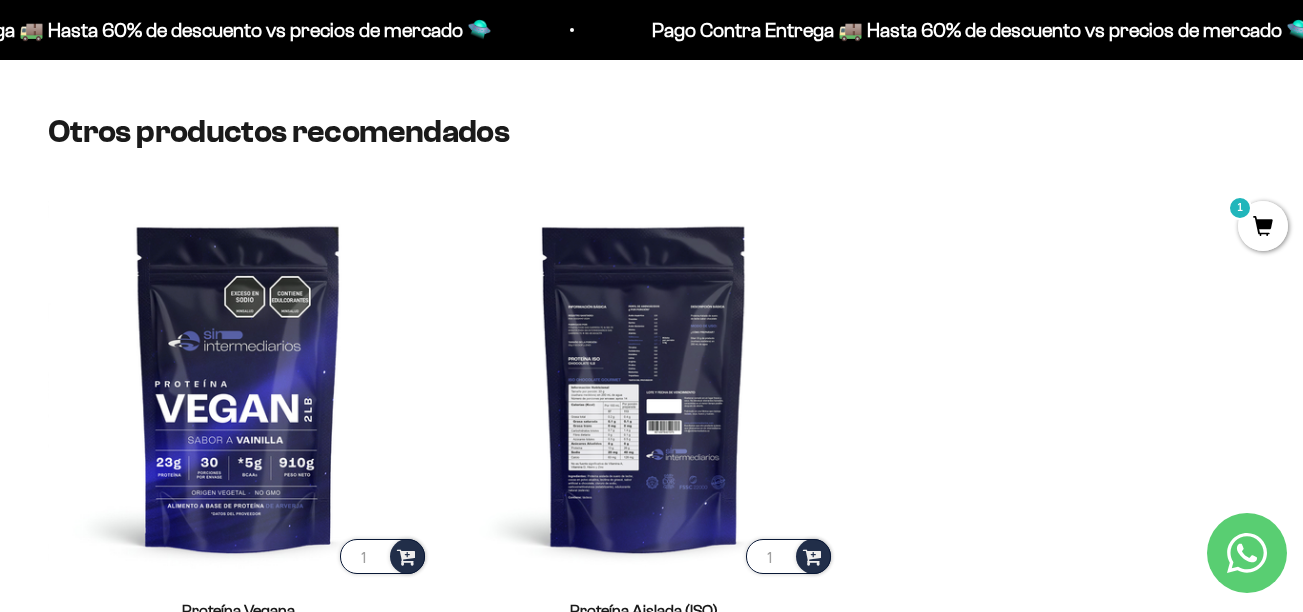 scroll, scrollTop: 1912, scrollLeft: 0, axis: vertical 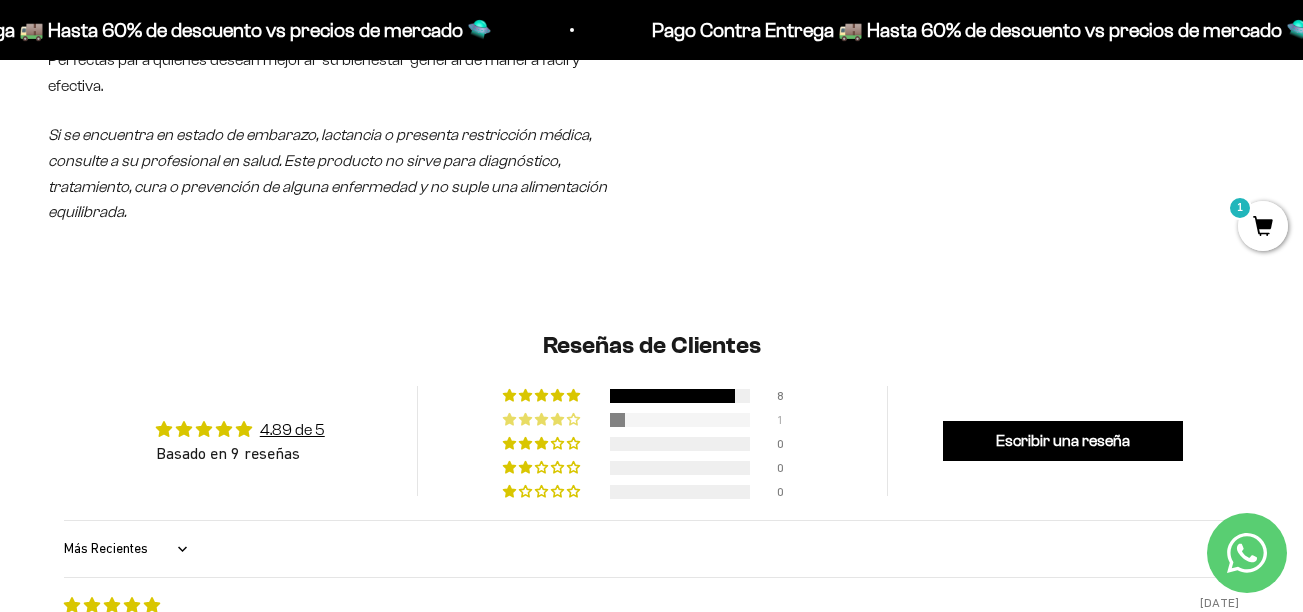 click at bounding box center [680, 420] 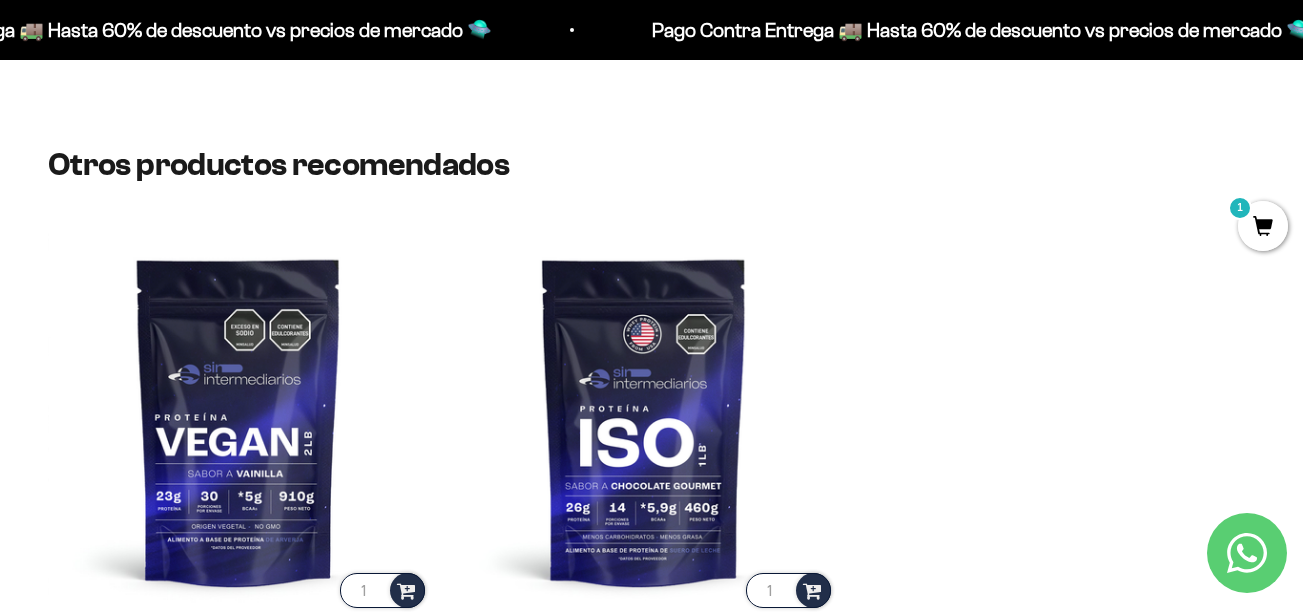 scroll, scrollTop: 1925, scrollLeft: 0, axis: vertical 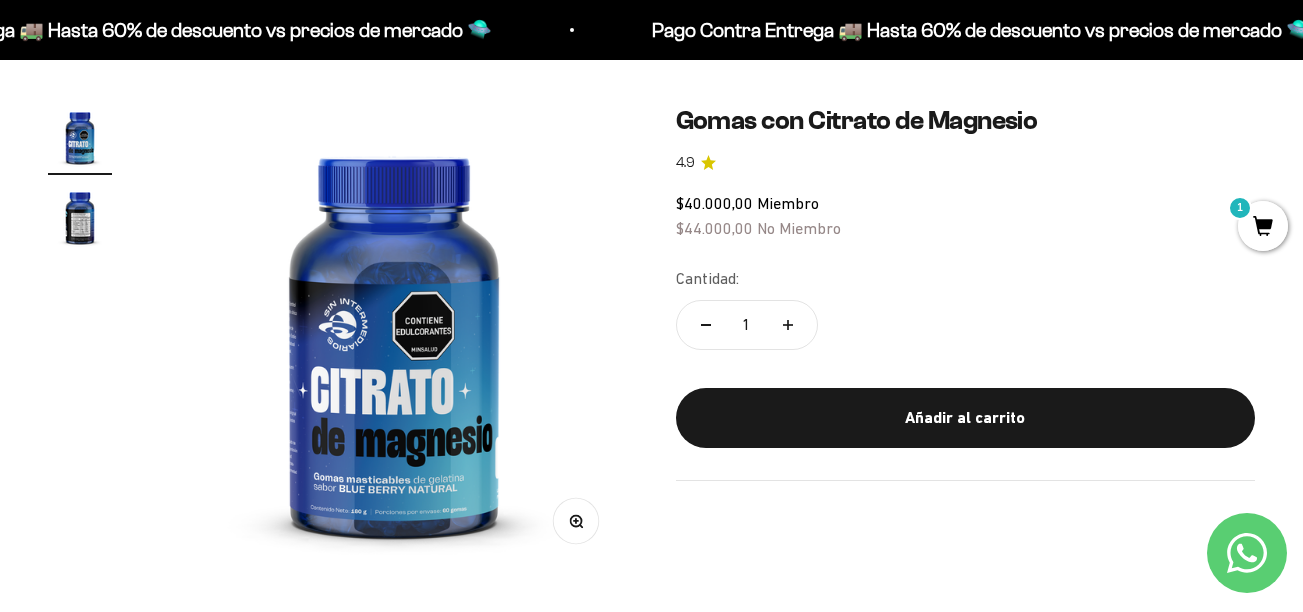 click at bounding box center [80, 217] 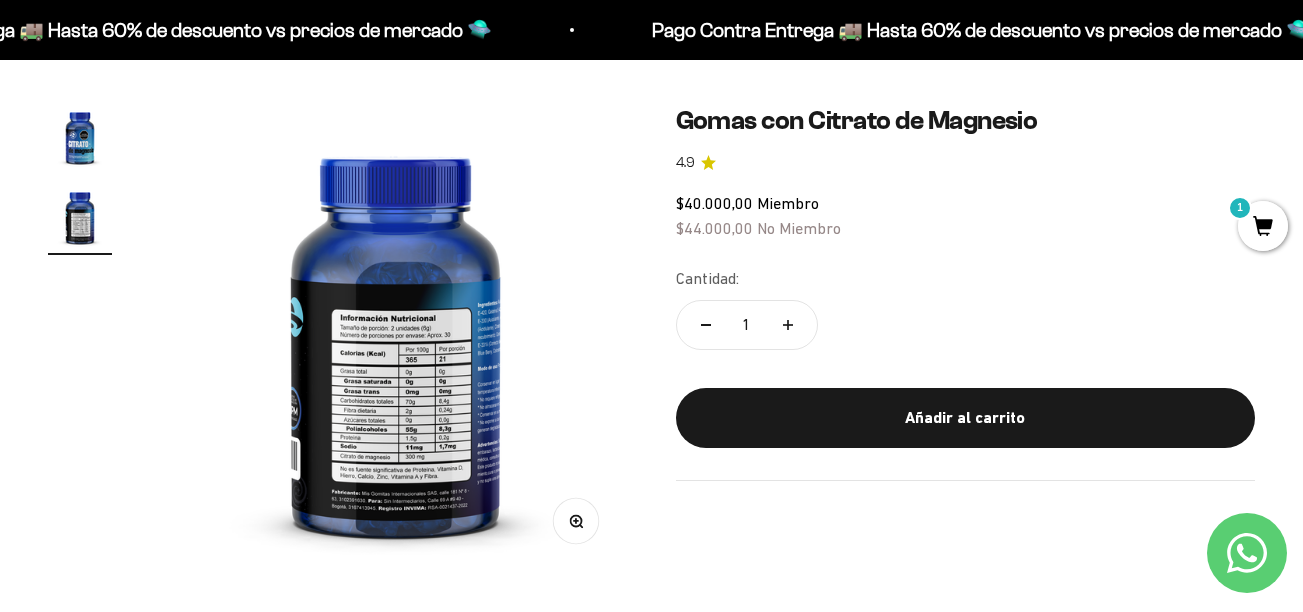 scroll, scrollTop: 0, scrollLeft: 479, axis: horizontal 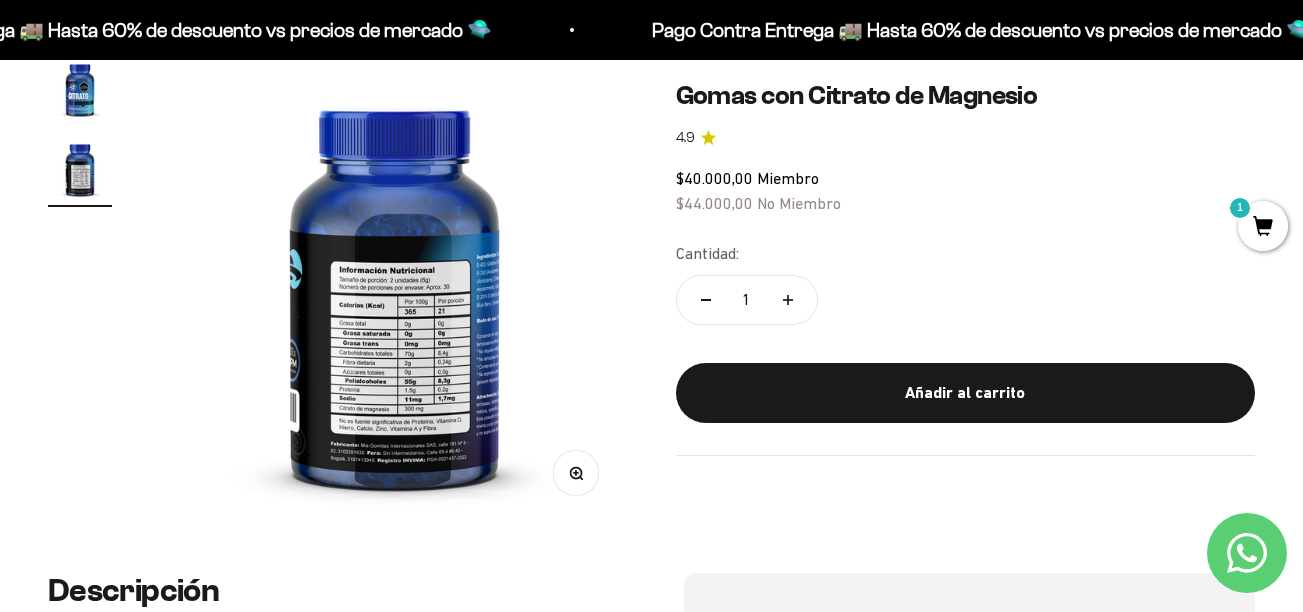 click 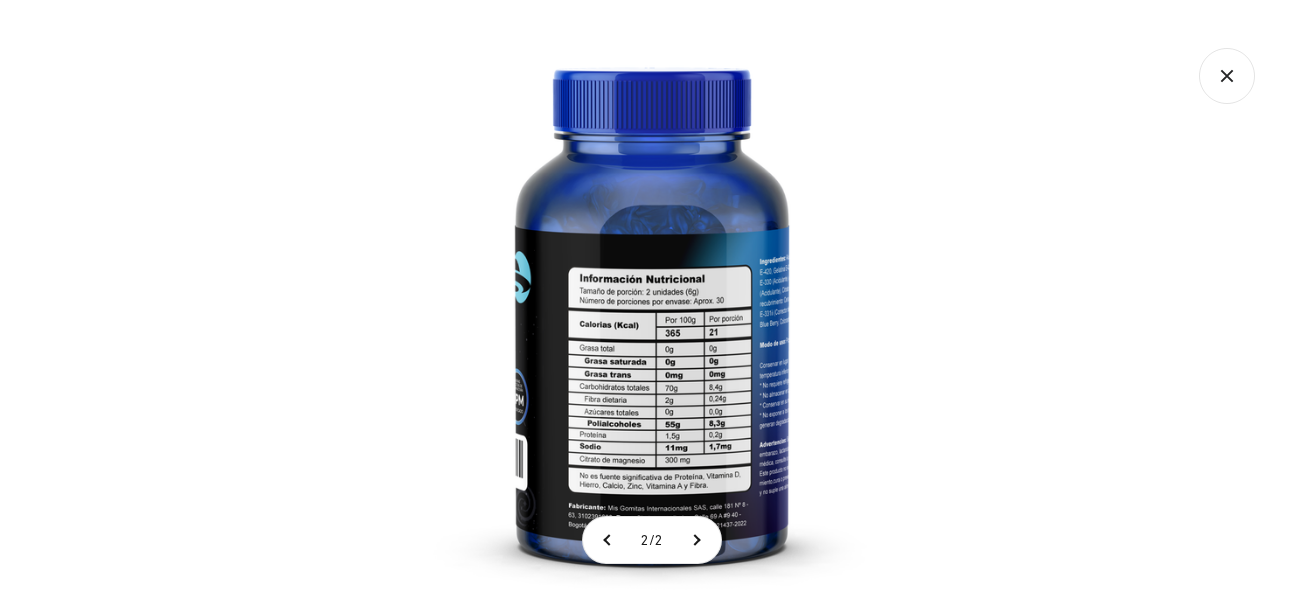 click at bounding box center (652, 306) 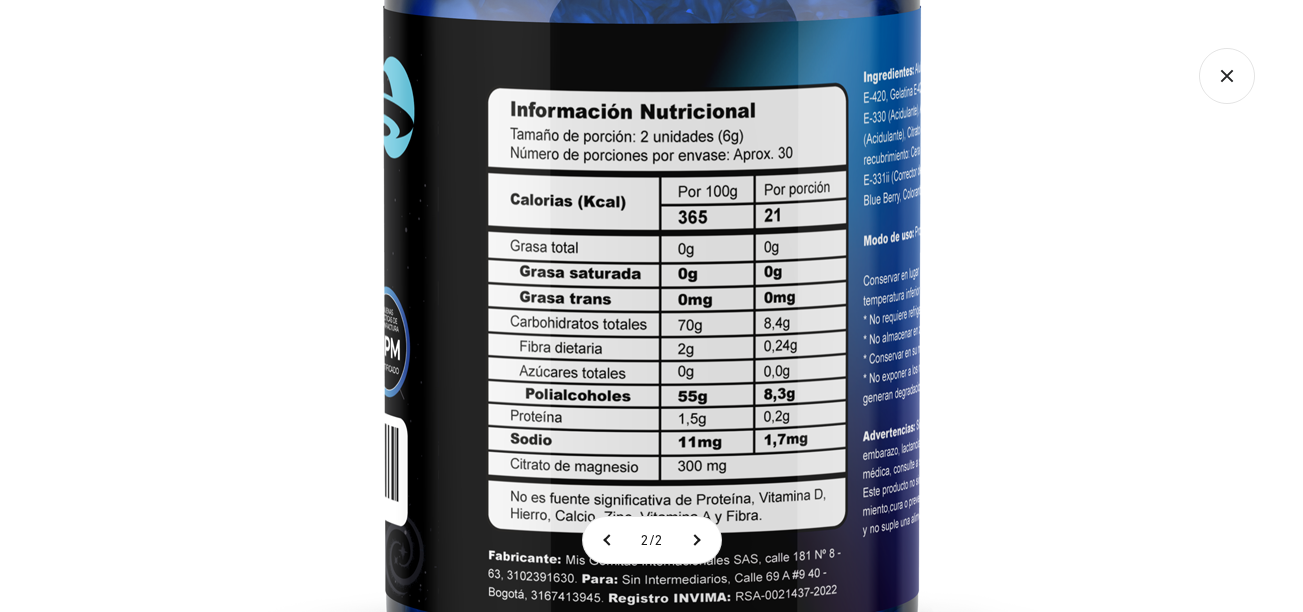 click at bounding box center (652, 164) 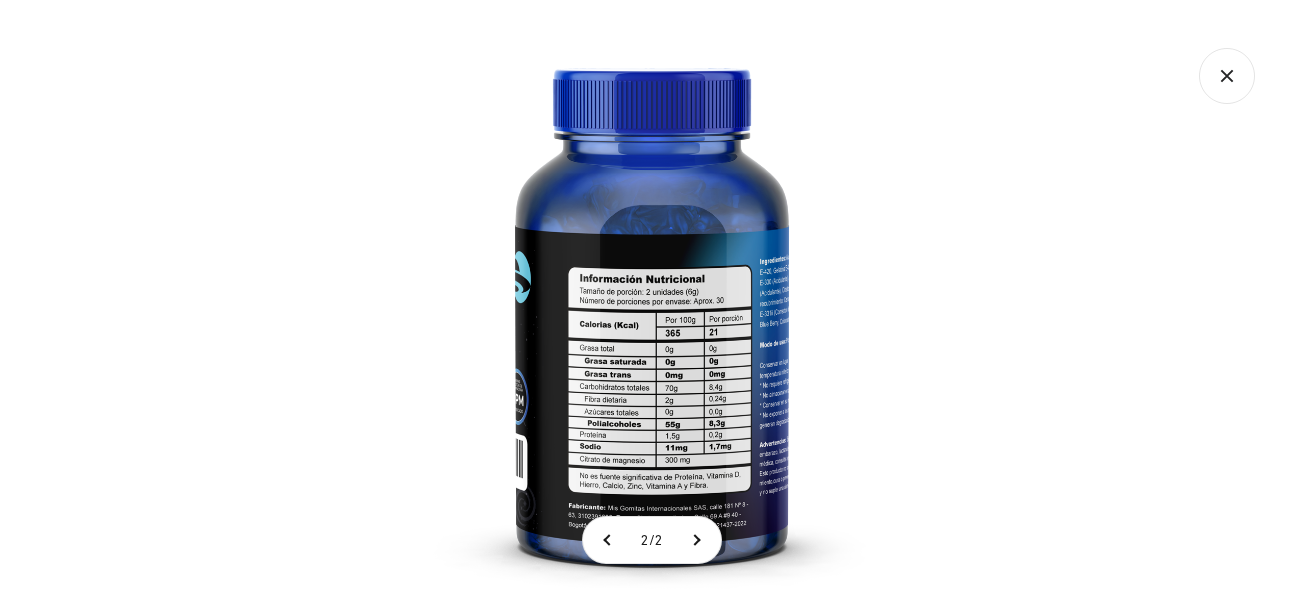 click at bounding box center [651, 306] 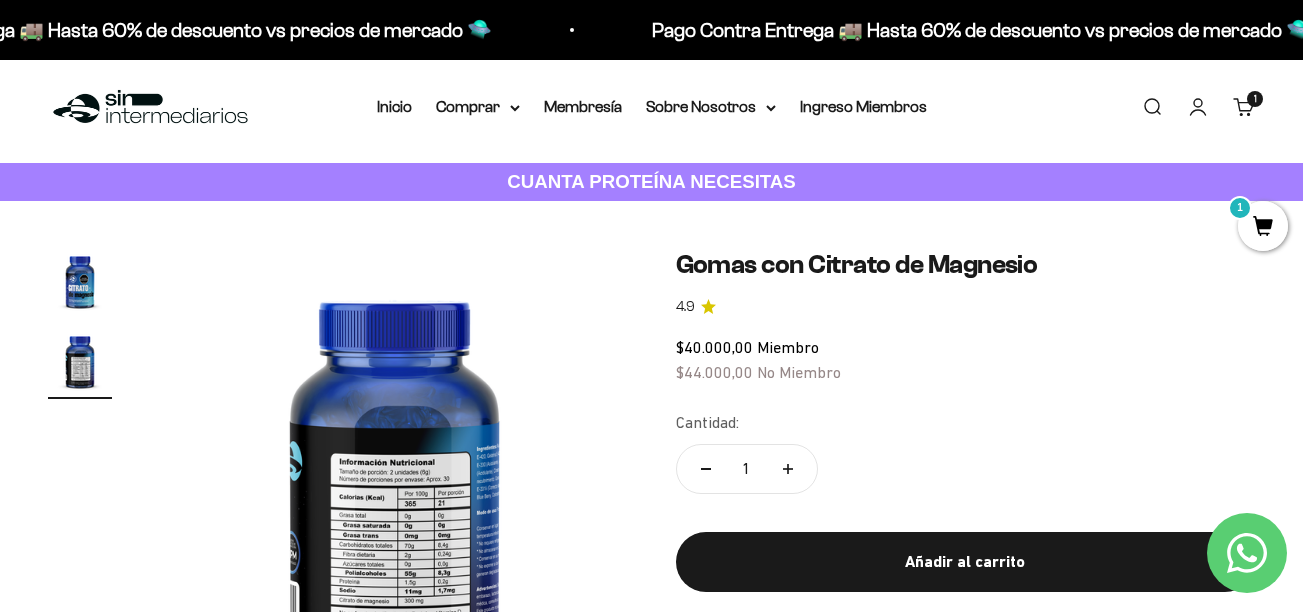 scroll, scrollTop: 0, scrollLeft: 0, axis: both 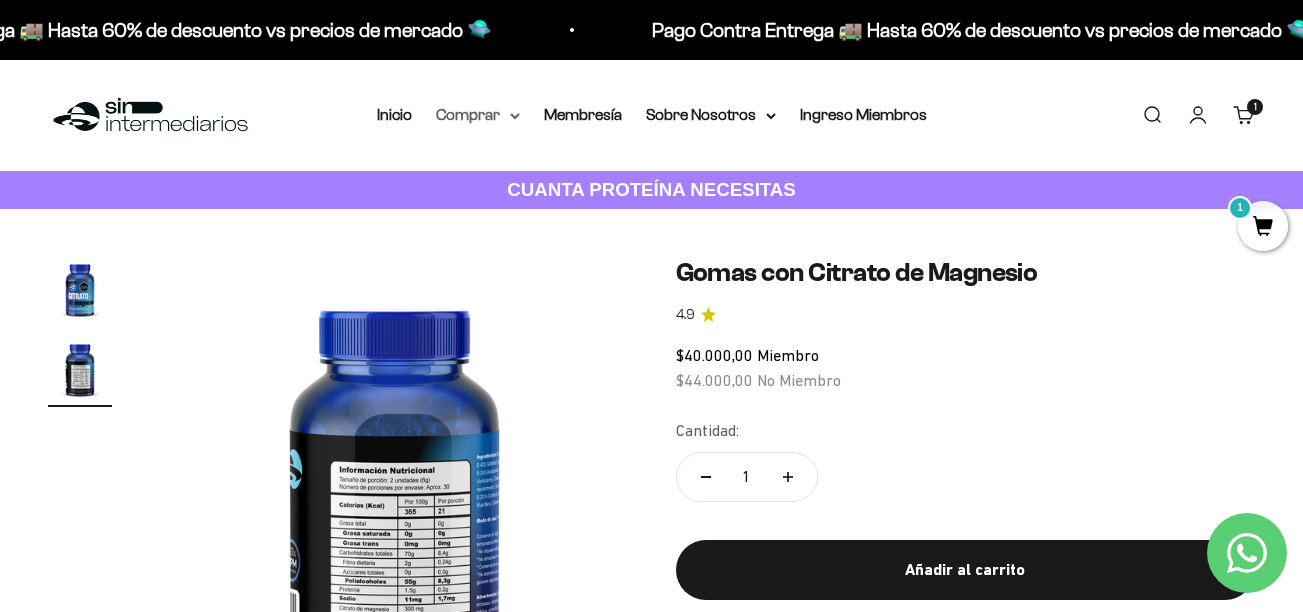 click on "Comprar" at bounding box center [478, 115] 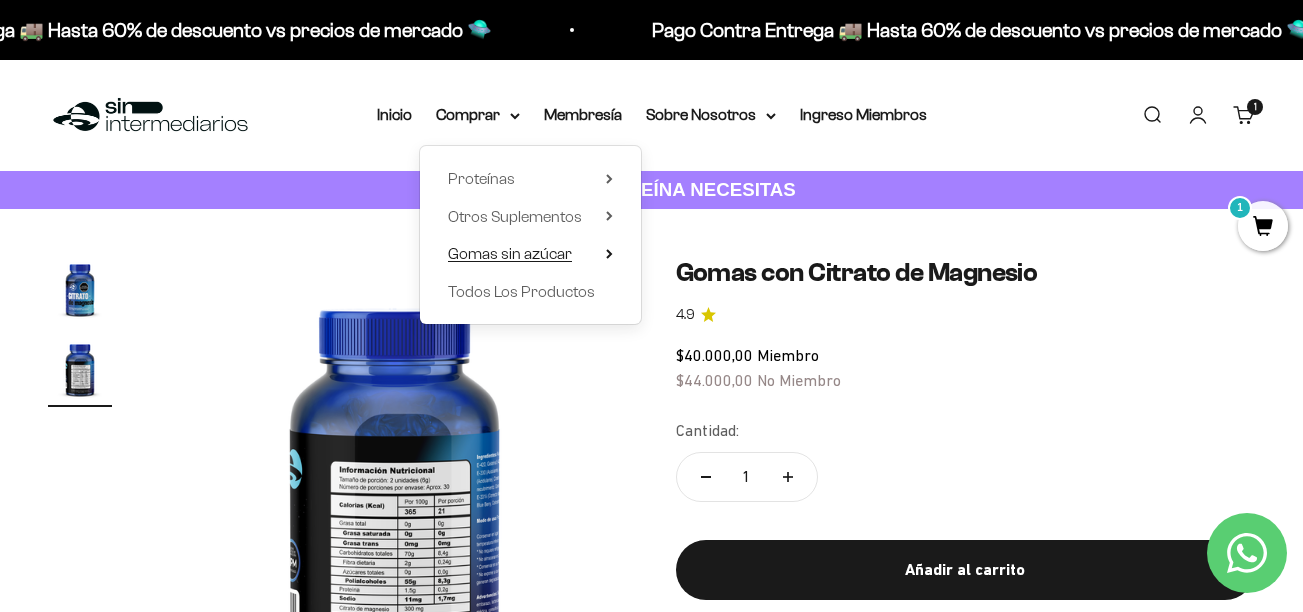 click on "Gomas sin azúcar" at bounding box center (510, 253) 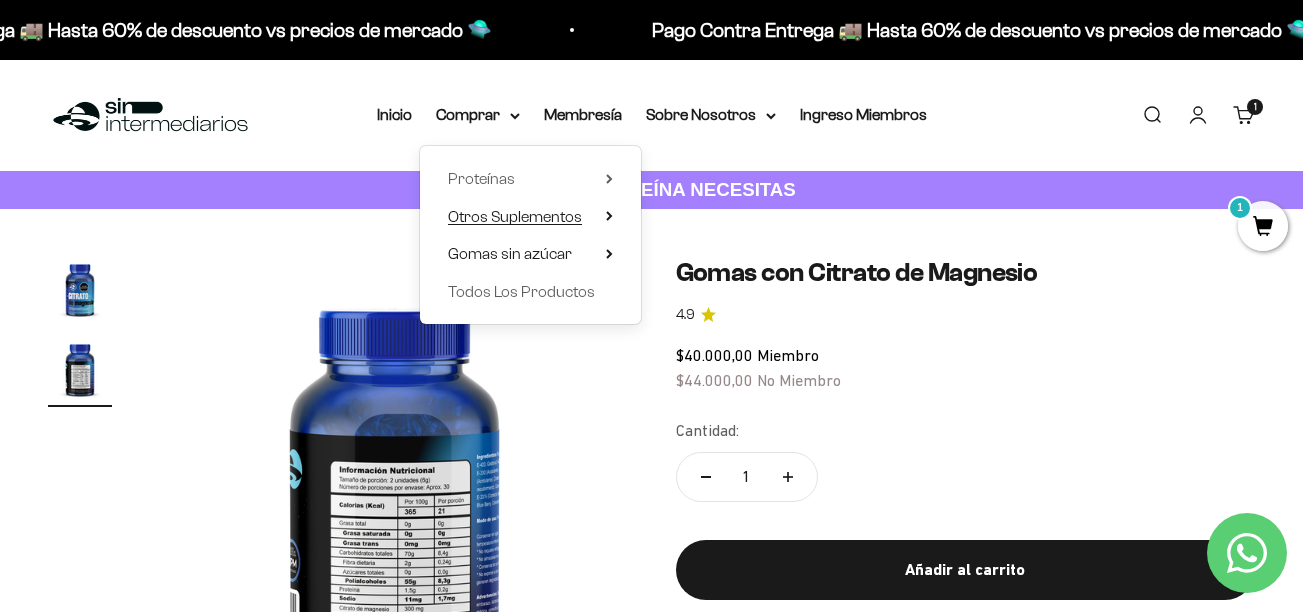 click on "Otros Suplementos" at bounding box center [515, 216] 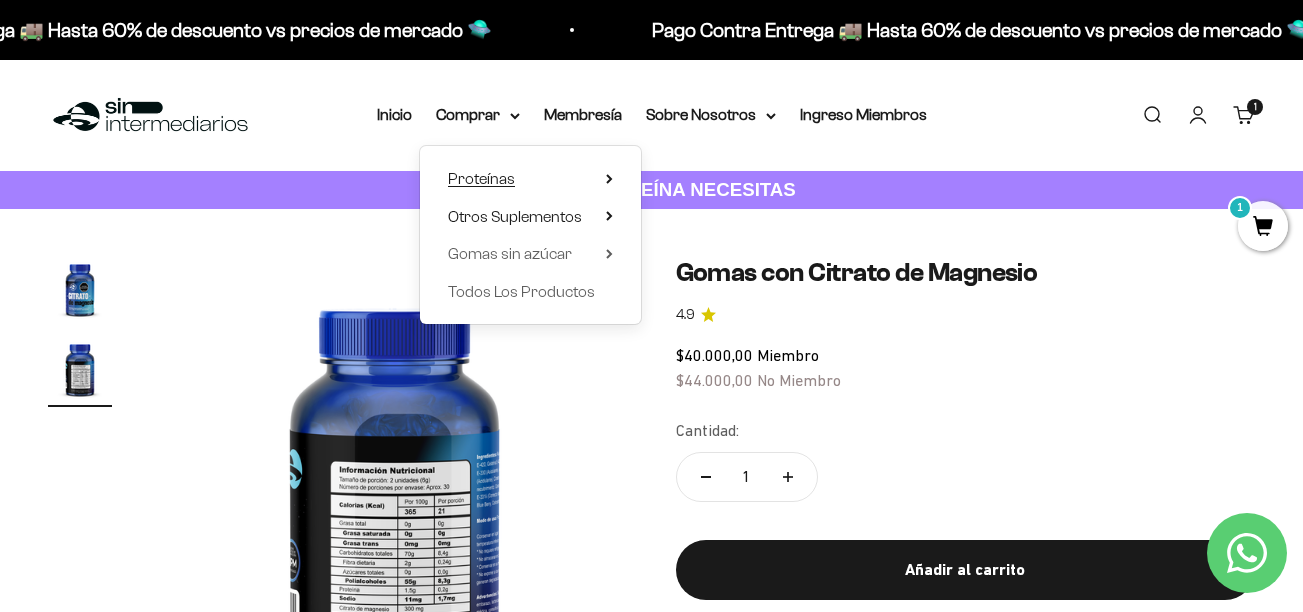 click on "Proteínas" at bounding box center [530, 179] 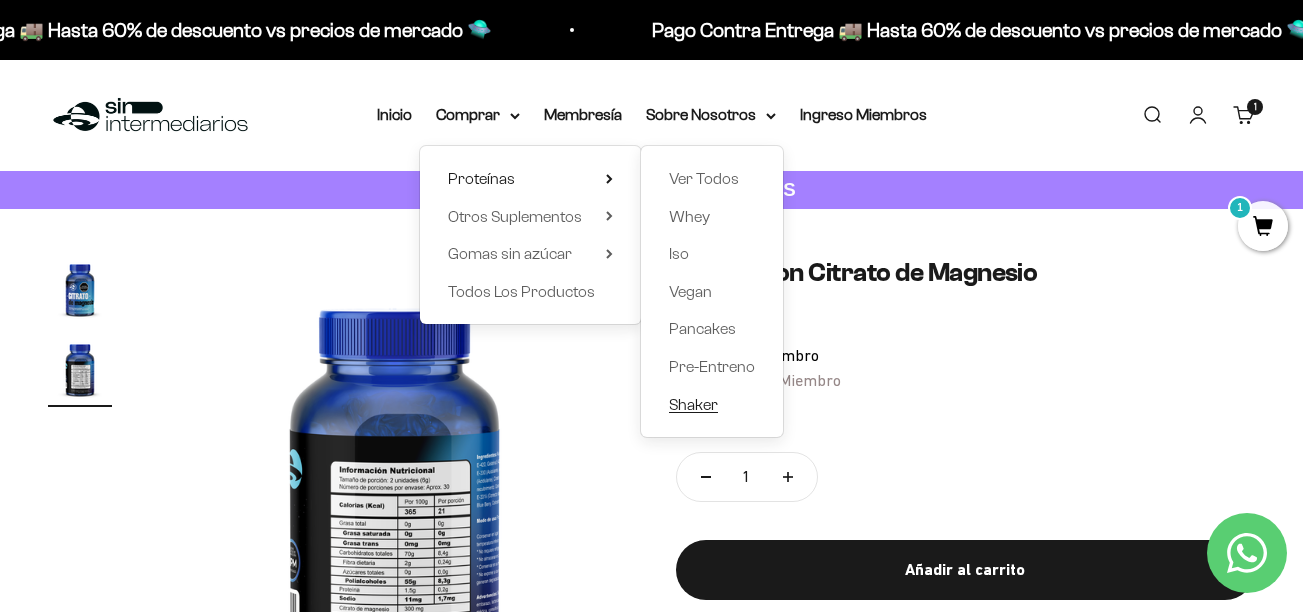 click on "Shaker" at bounding box center [693, 404] 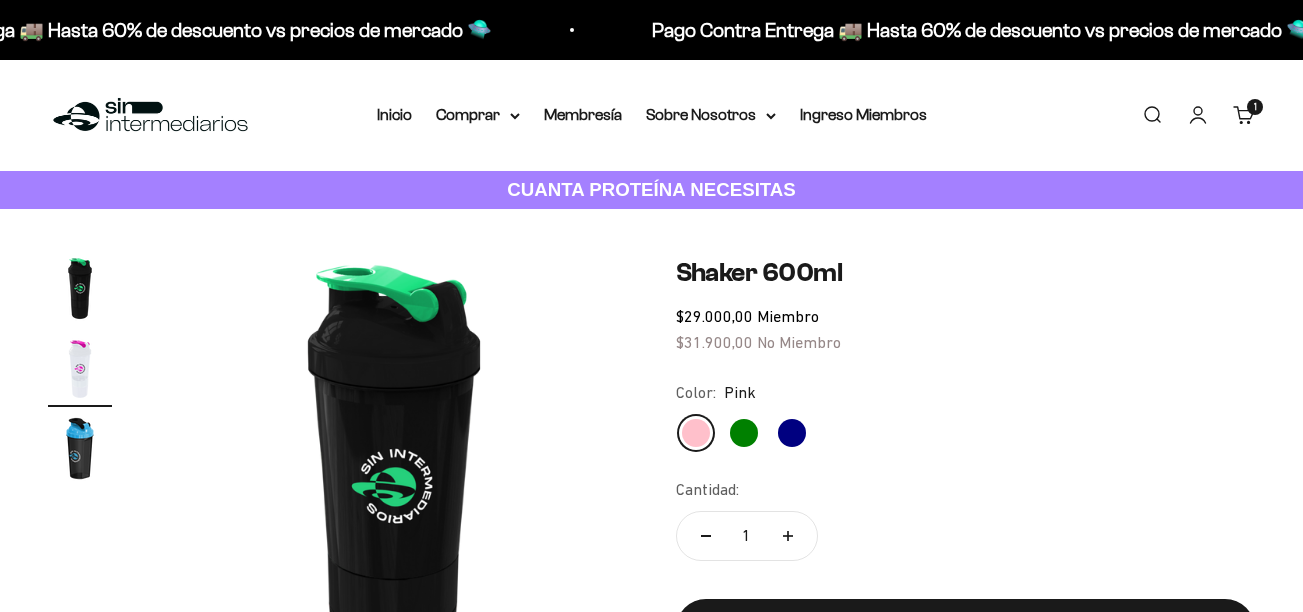 scroll, scrollTop: 0, scrollLeft: 0, axis: both 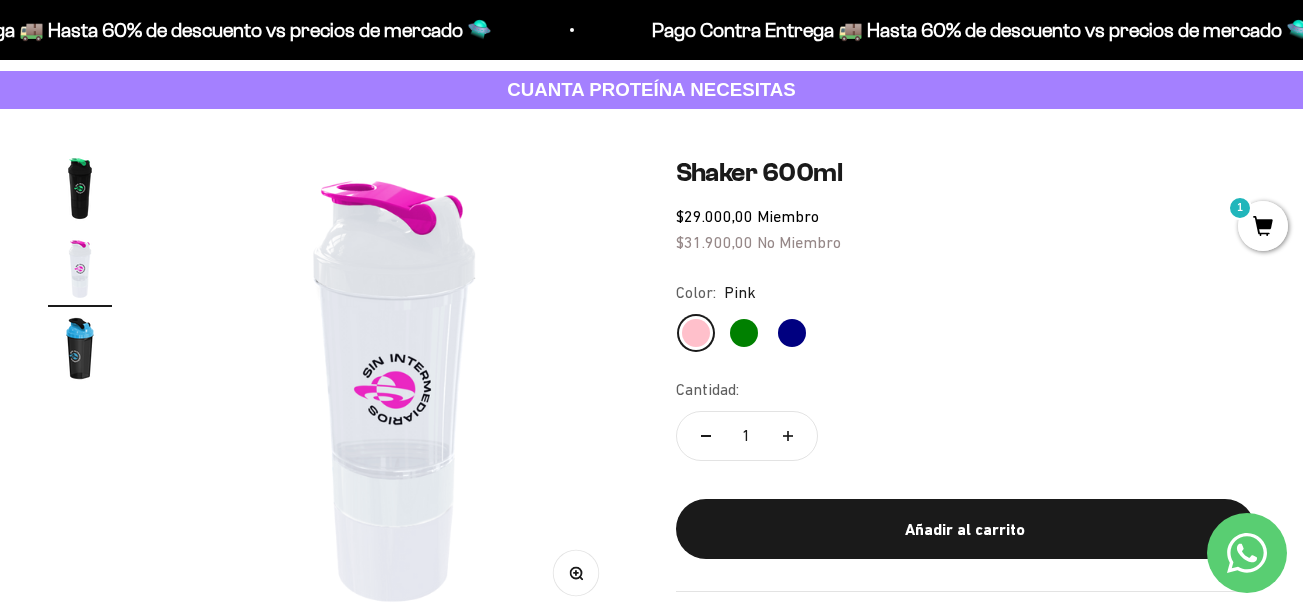 click on "Green" 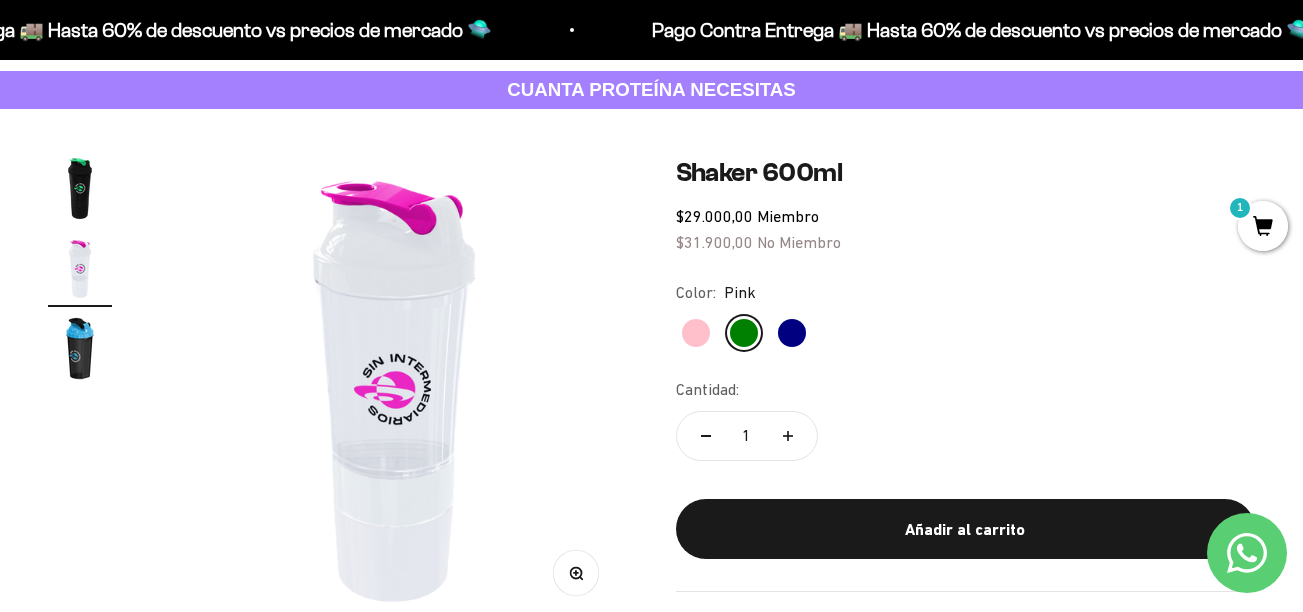 scroll, scrollTop: 0, scrollLeft: 0, axis: both 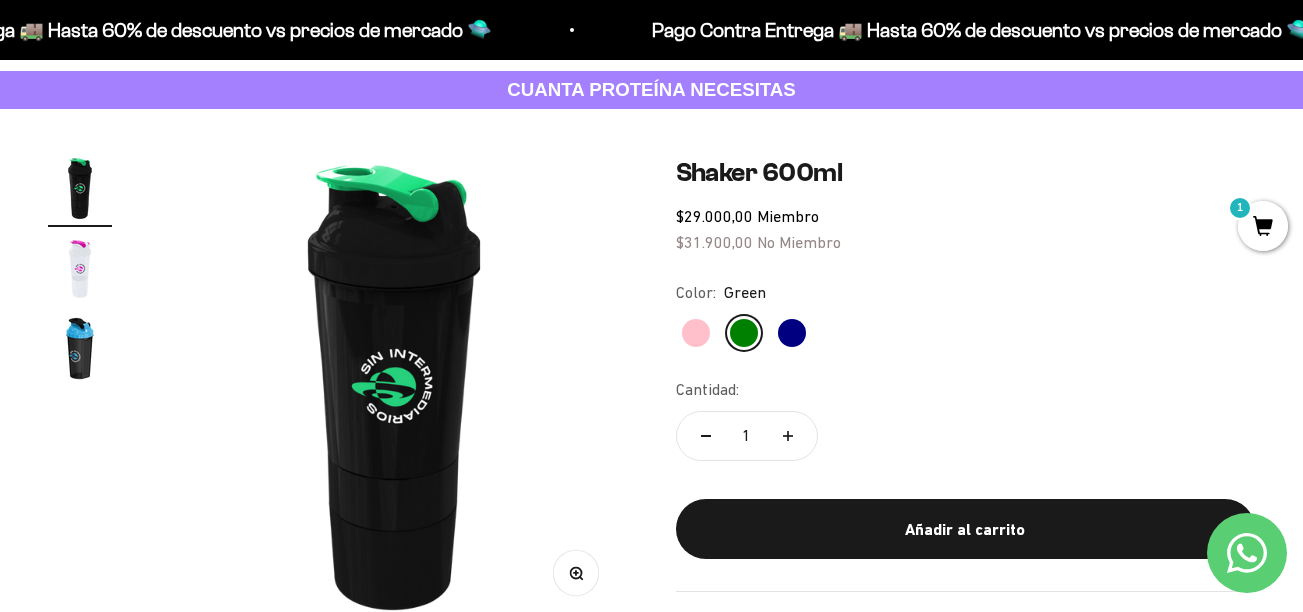 click on "Navy" 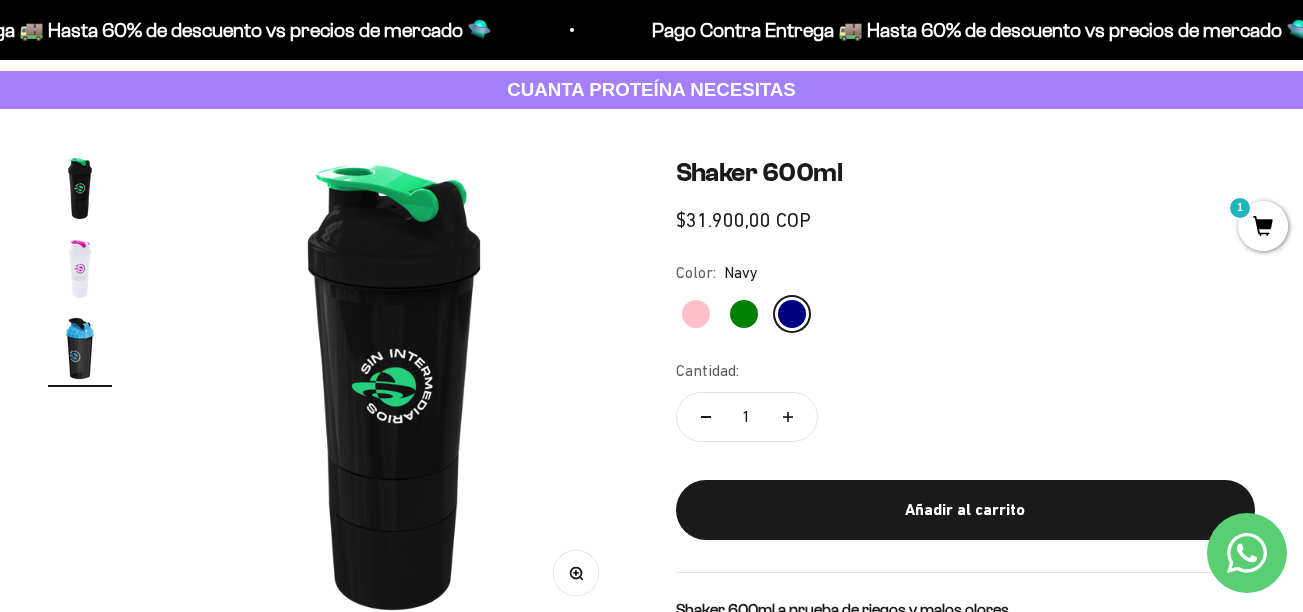 scroll, scrollTop: 0, scrollLeft: 959, axis: horizontal 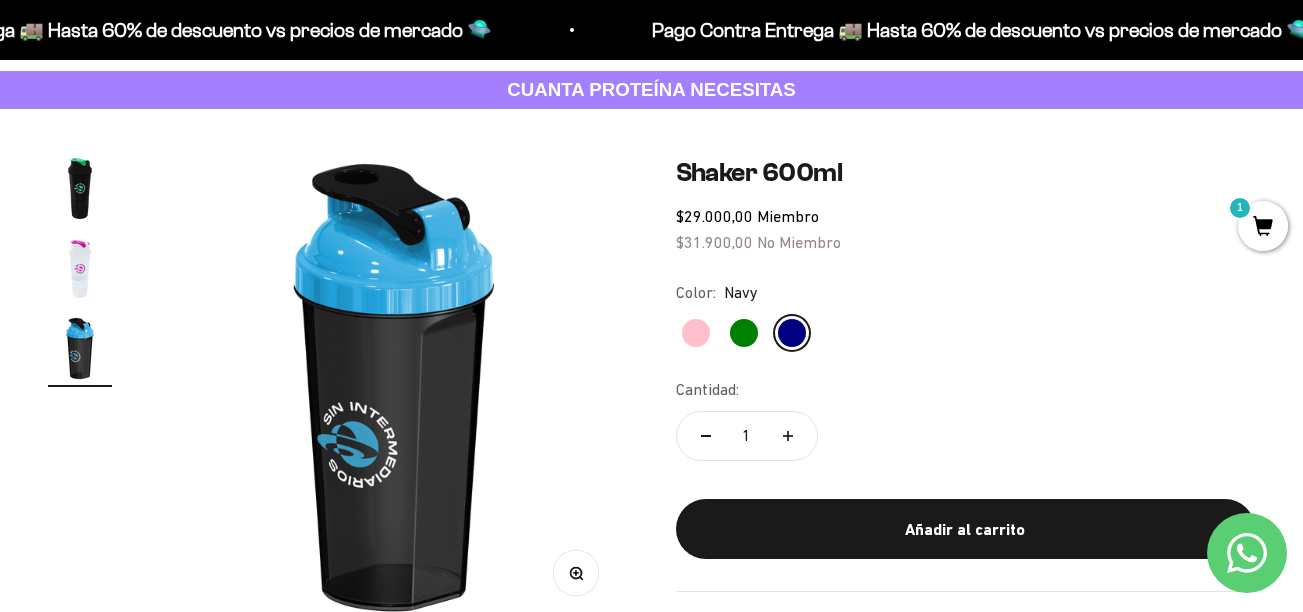 click on "Pink" 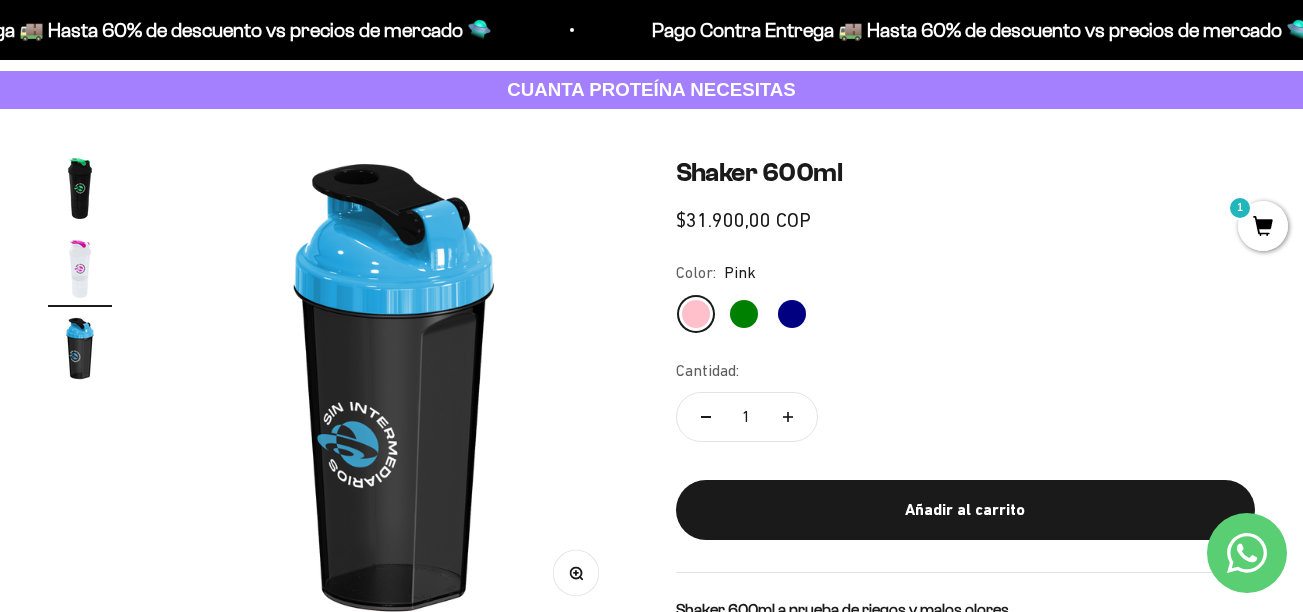 scroll, scrollTop: 0, scrollLeft: 480, axis: horizontal 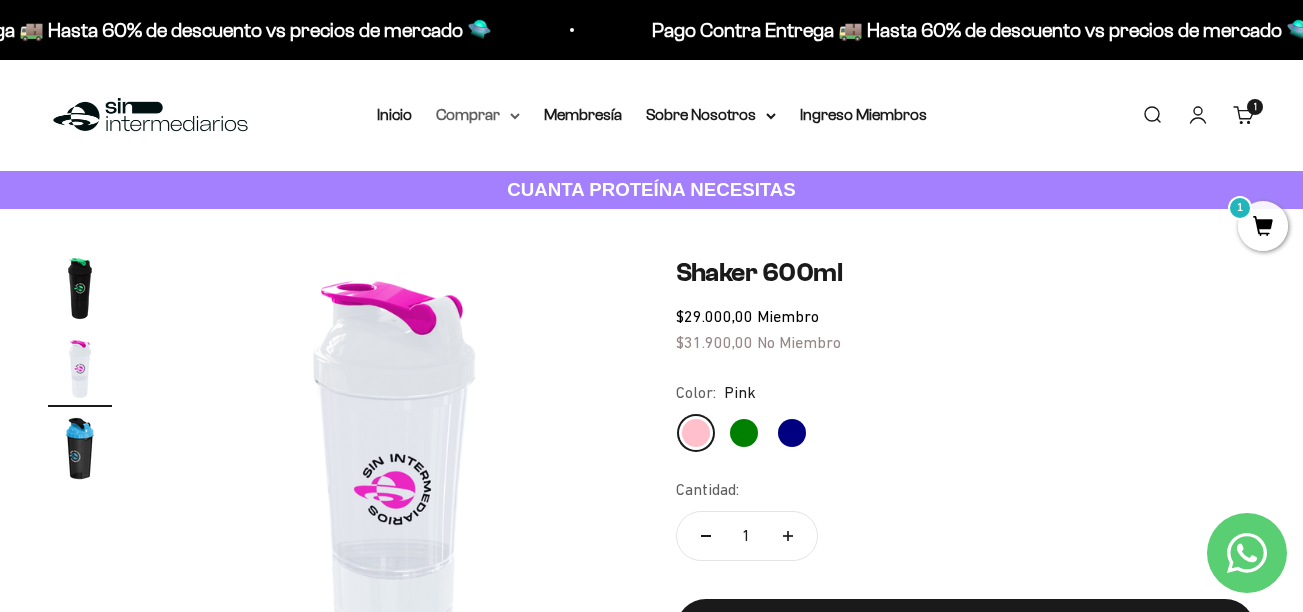 click on "Comprar" at bounding box center (478, 115) 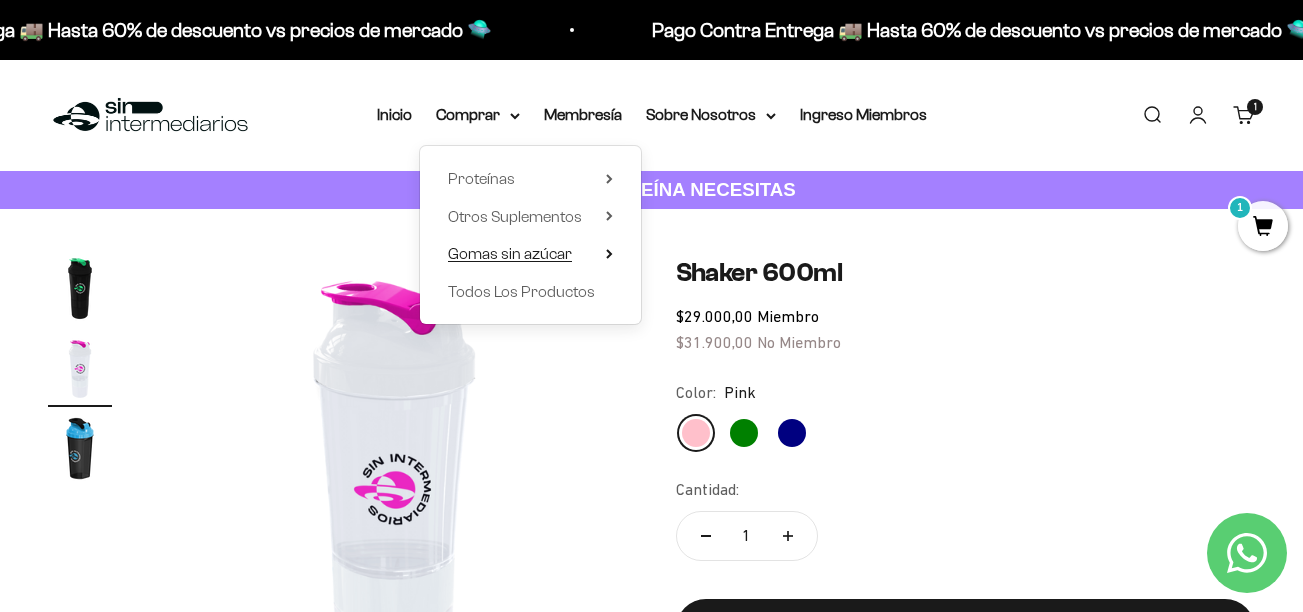 click on "Gomas sin azúcar" at bounding box center (510, 253) 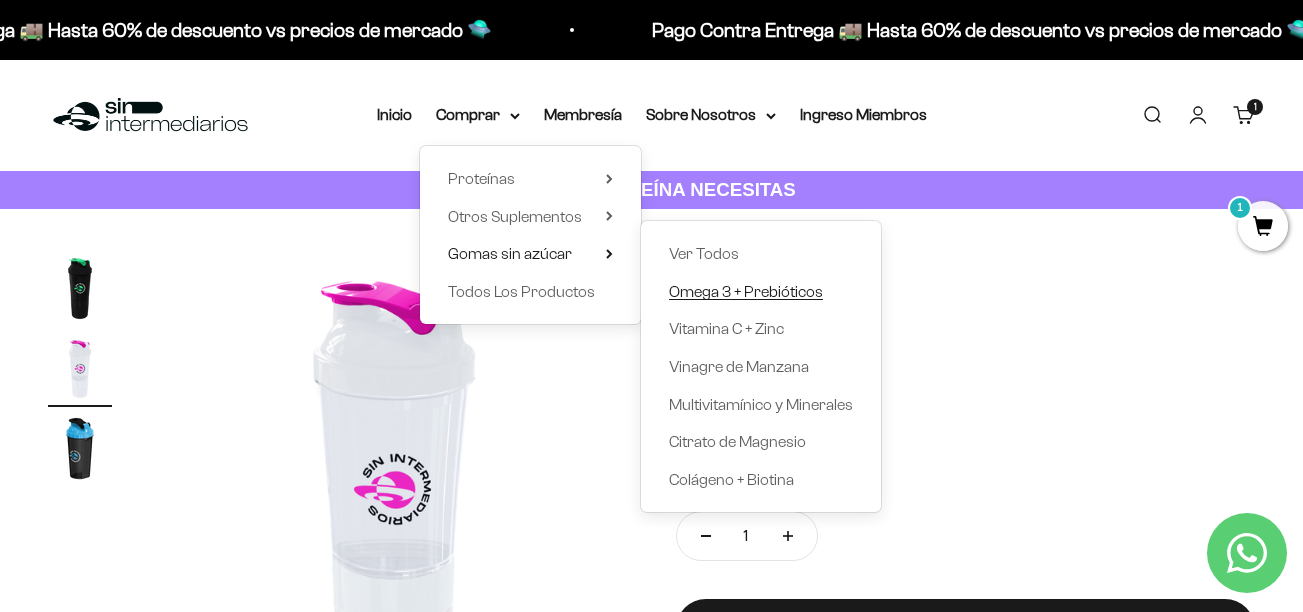 click on "Omega 3 + Prebióticos" at bounding box center (746, 291) 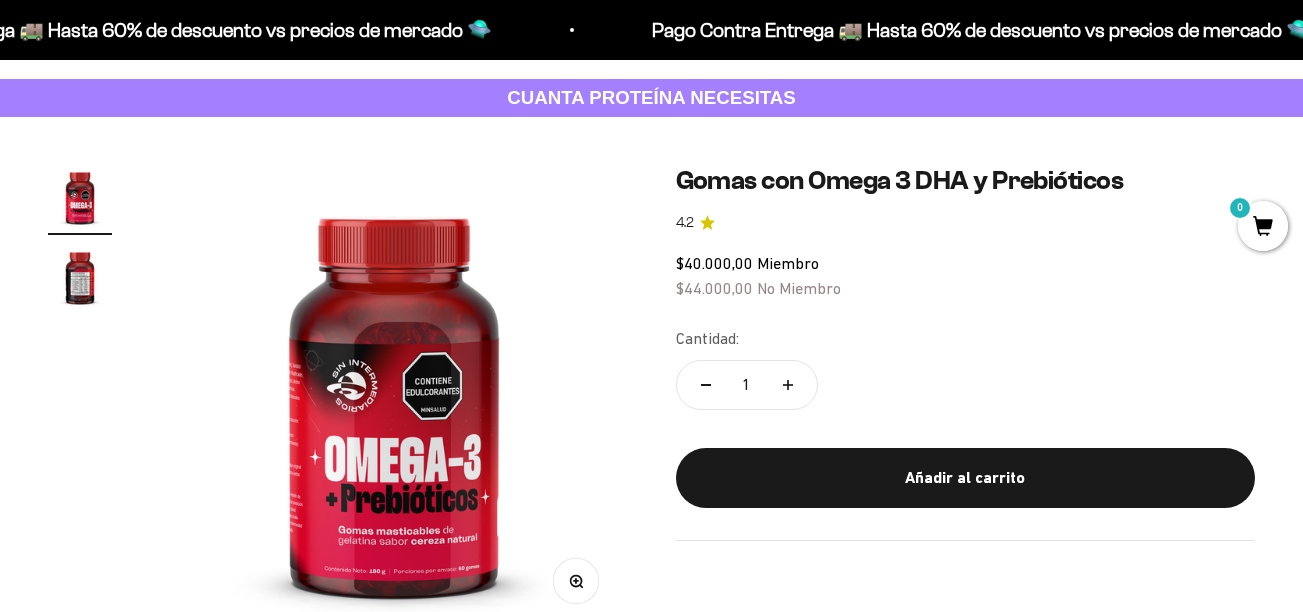 scroll, scrollTop: 148, scrollLeft: 0, axis: vertical 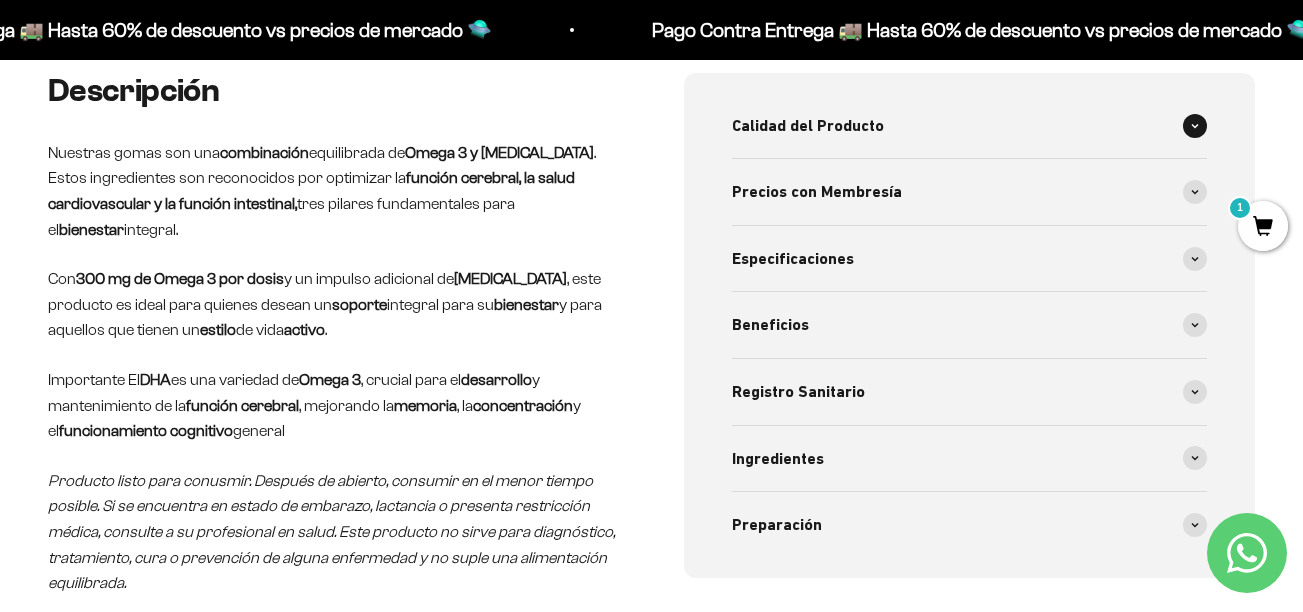 click on "Calidad del Producto" at bounding box center [808, 126] 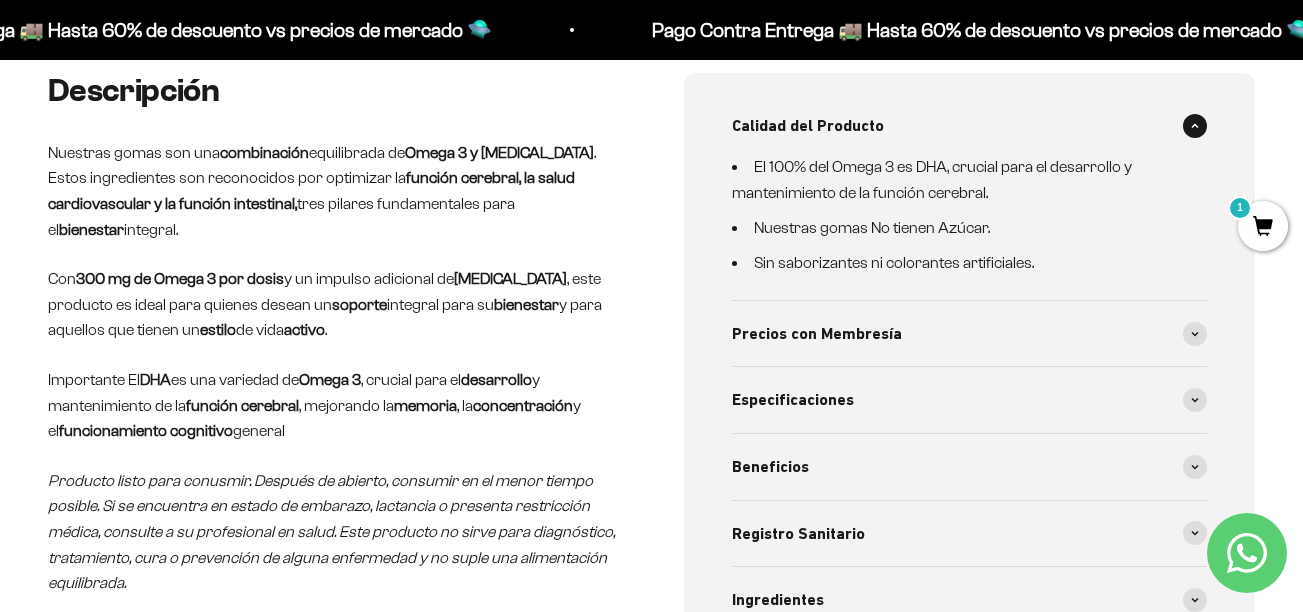 click on "Calidad del Producto" at bounding box center (970, 126) 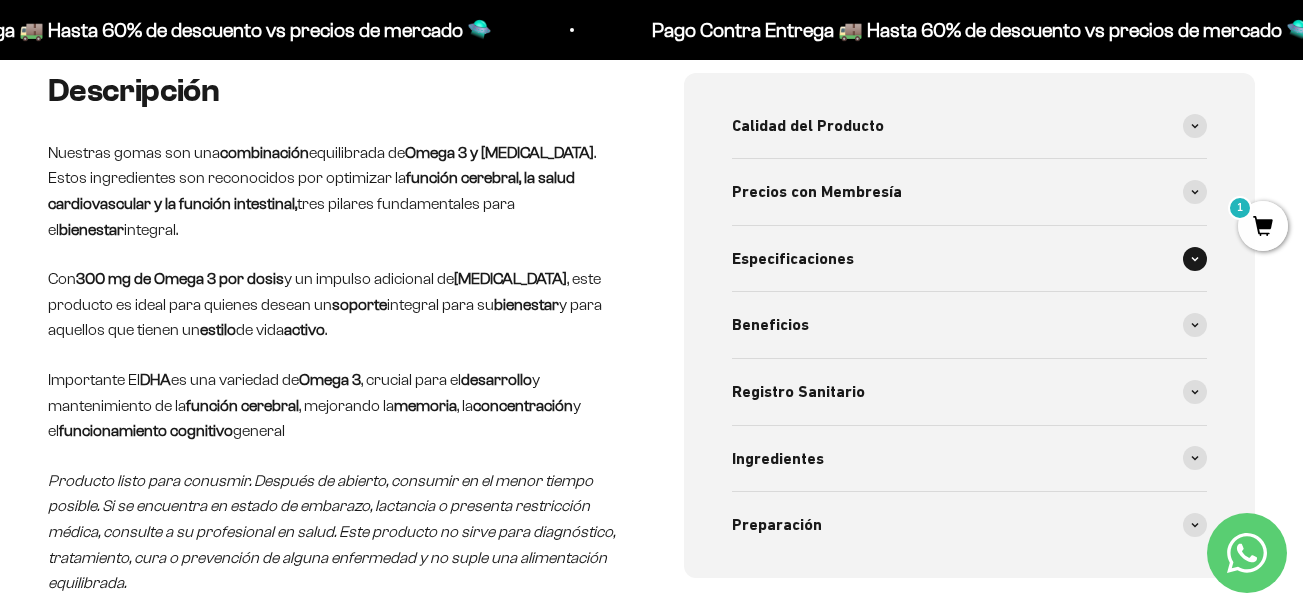 click on "Especificaciones" at bounding box center (793, 259) 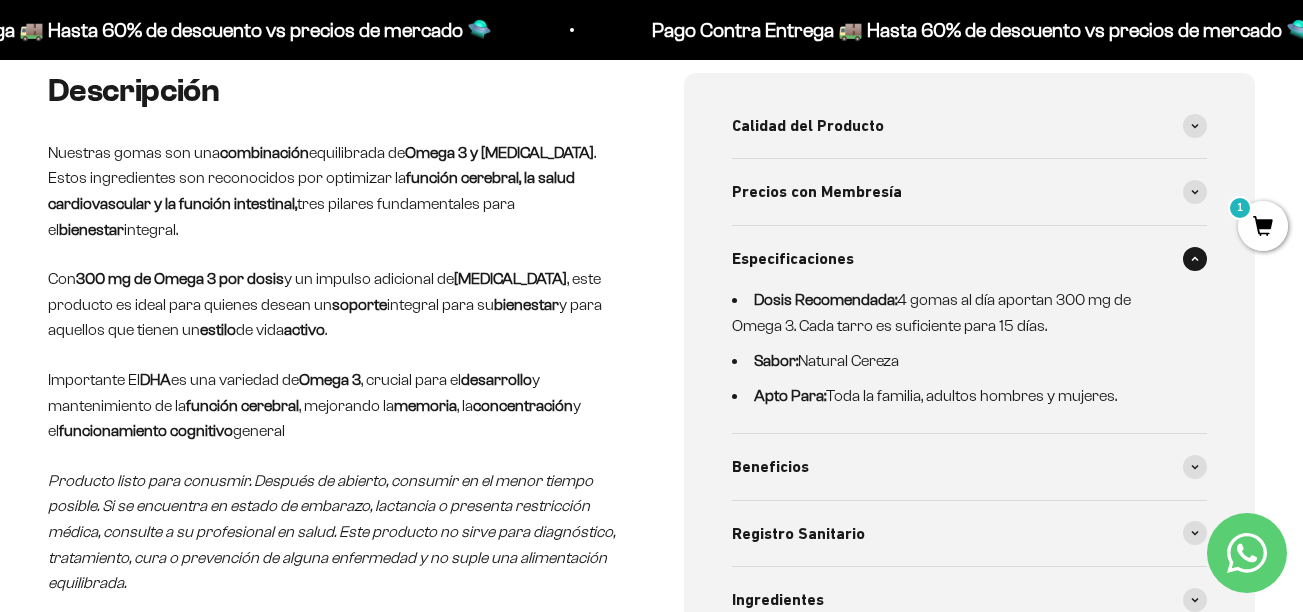 click on "Especificaciones" at bounding box center (793, 259) 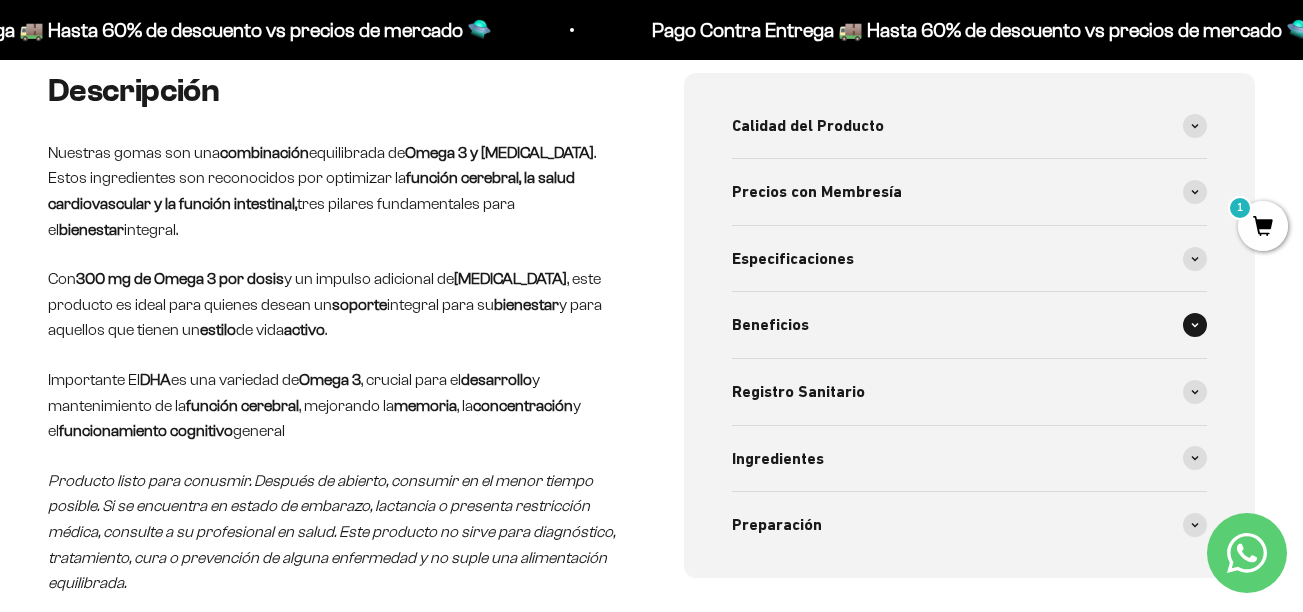 click on "Beneficios" at bounding box center [970, 325] 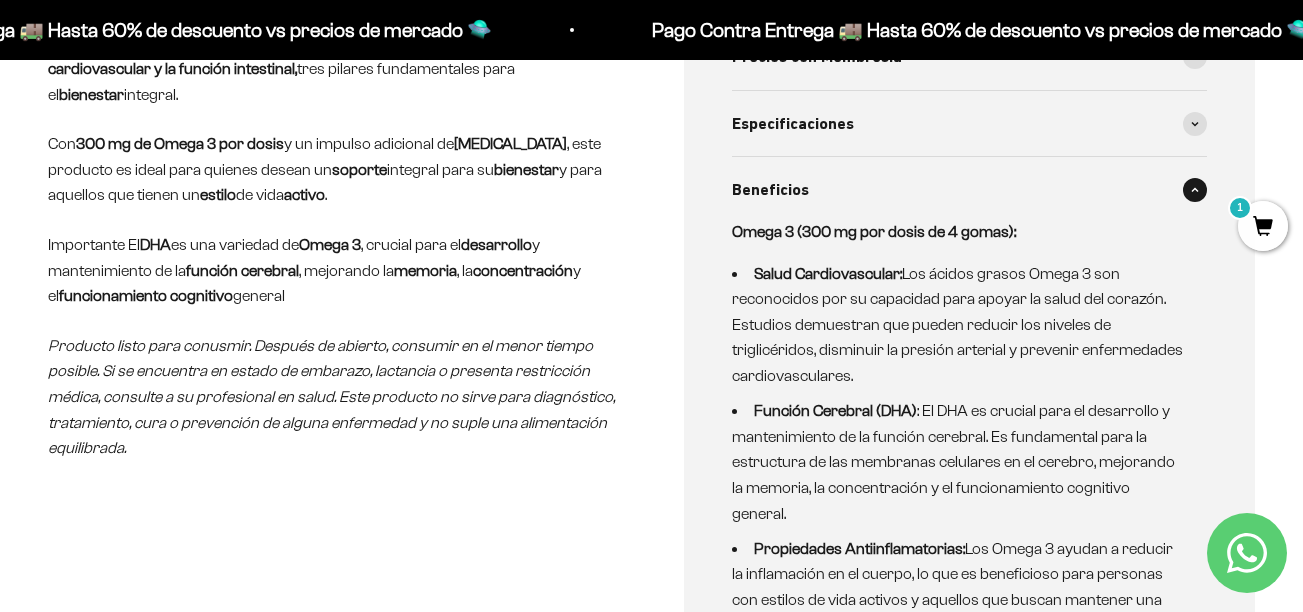 scroll, scrollTop: 800, scrollLeft: 0, axis: vertical 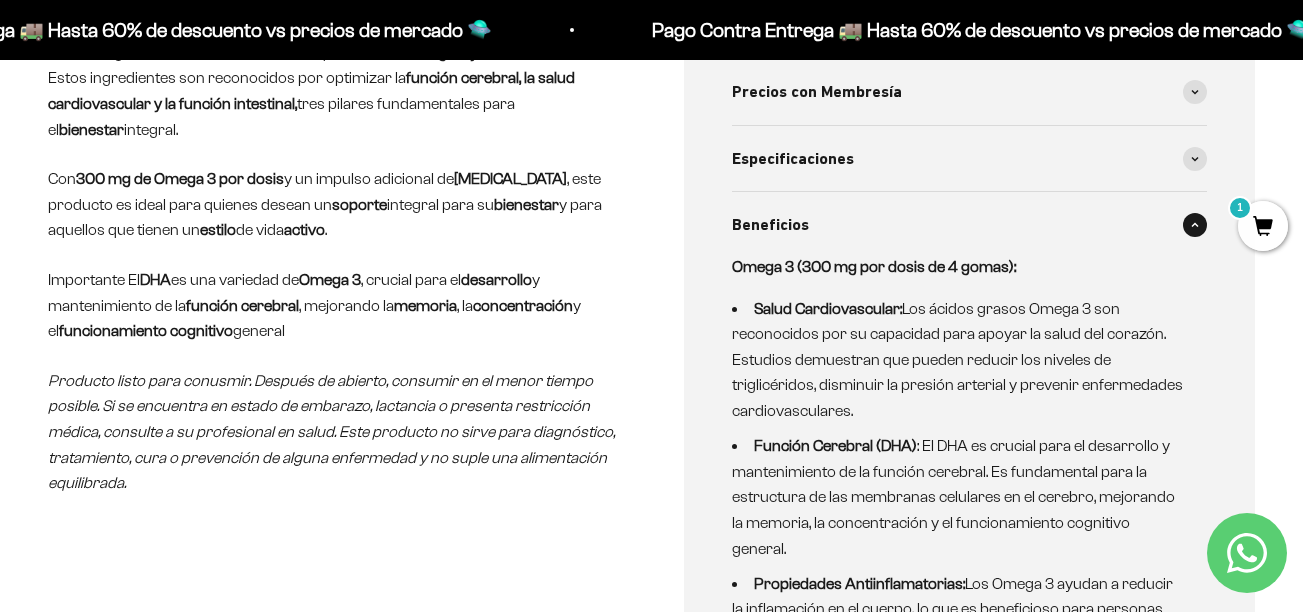 click on "Beneficios" at bounding box center (770, 225) 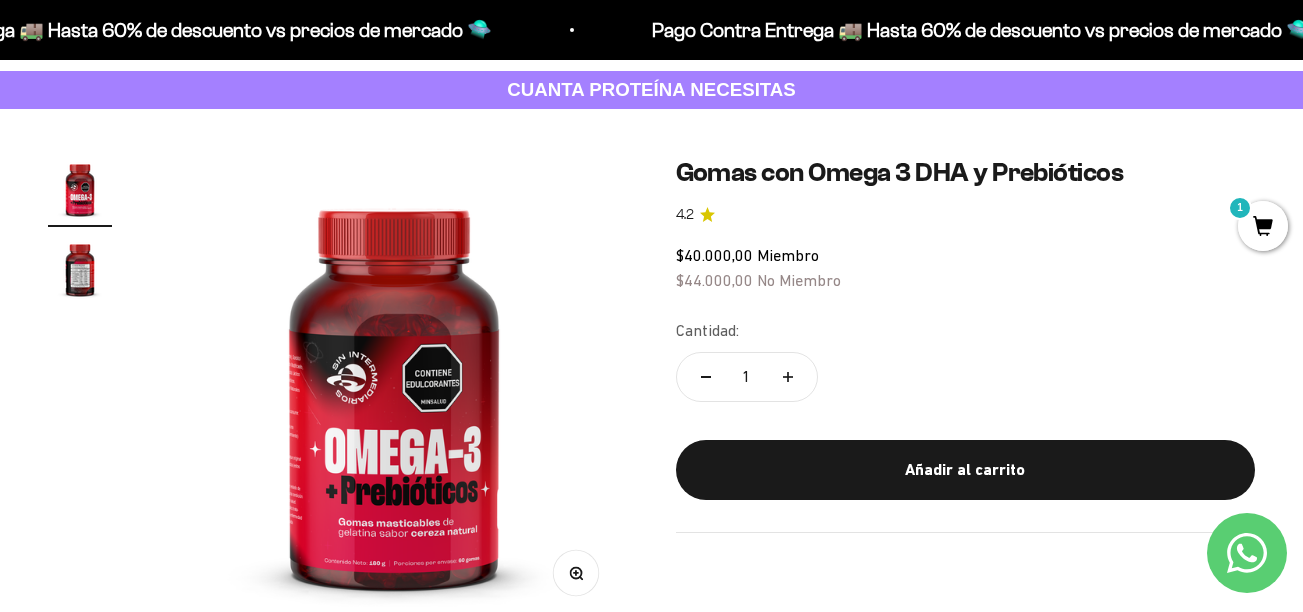 scroll, scrollTop: 0, scrollLeft: 0, axis: both 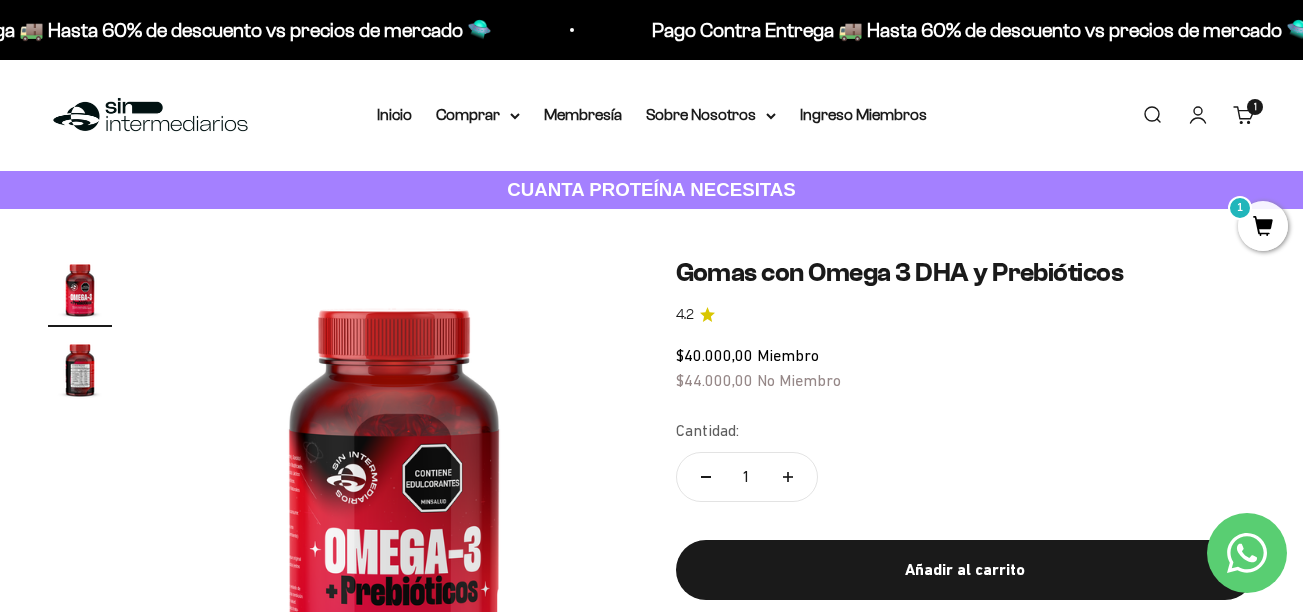 click on "1" at bounding box center (1263, 226) 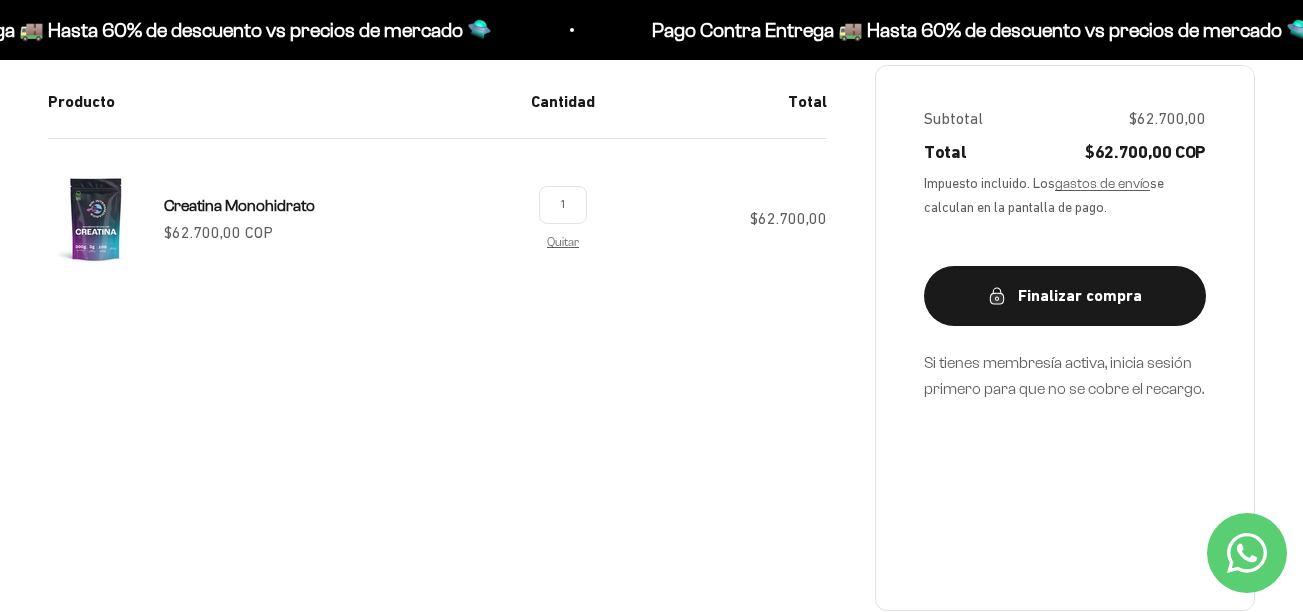 scroll, scrollTop: 400, scrollLeft: 0, axis: vertical 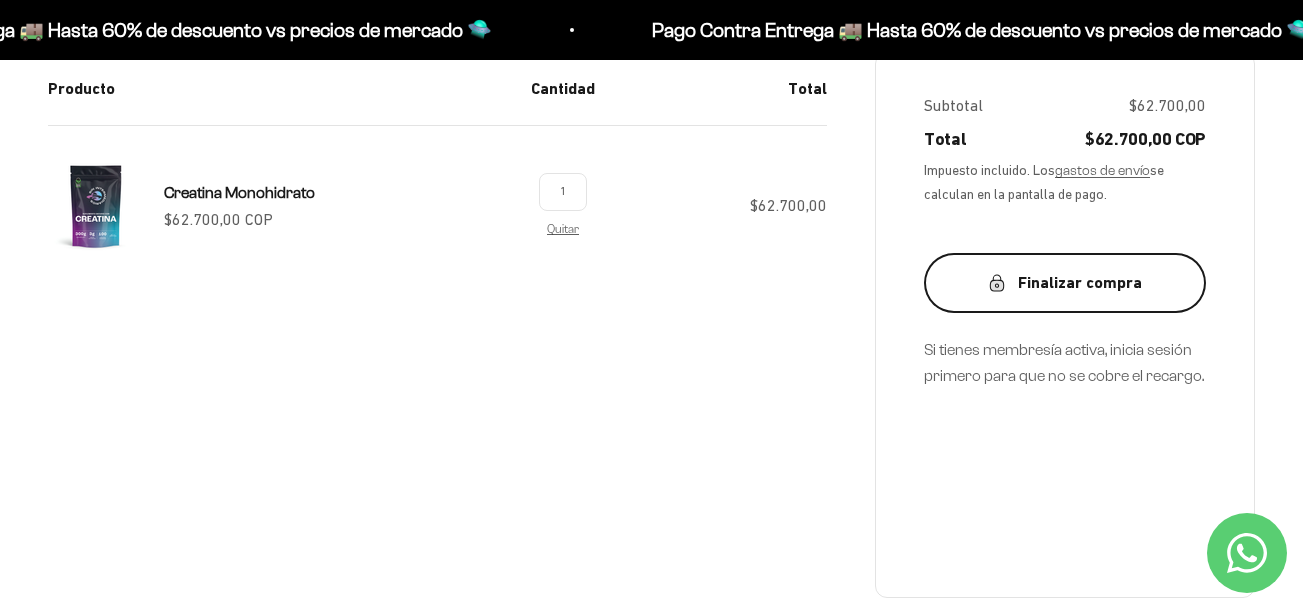 click on "Finalizar compra" at bounding box center (1065, 283) 